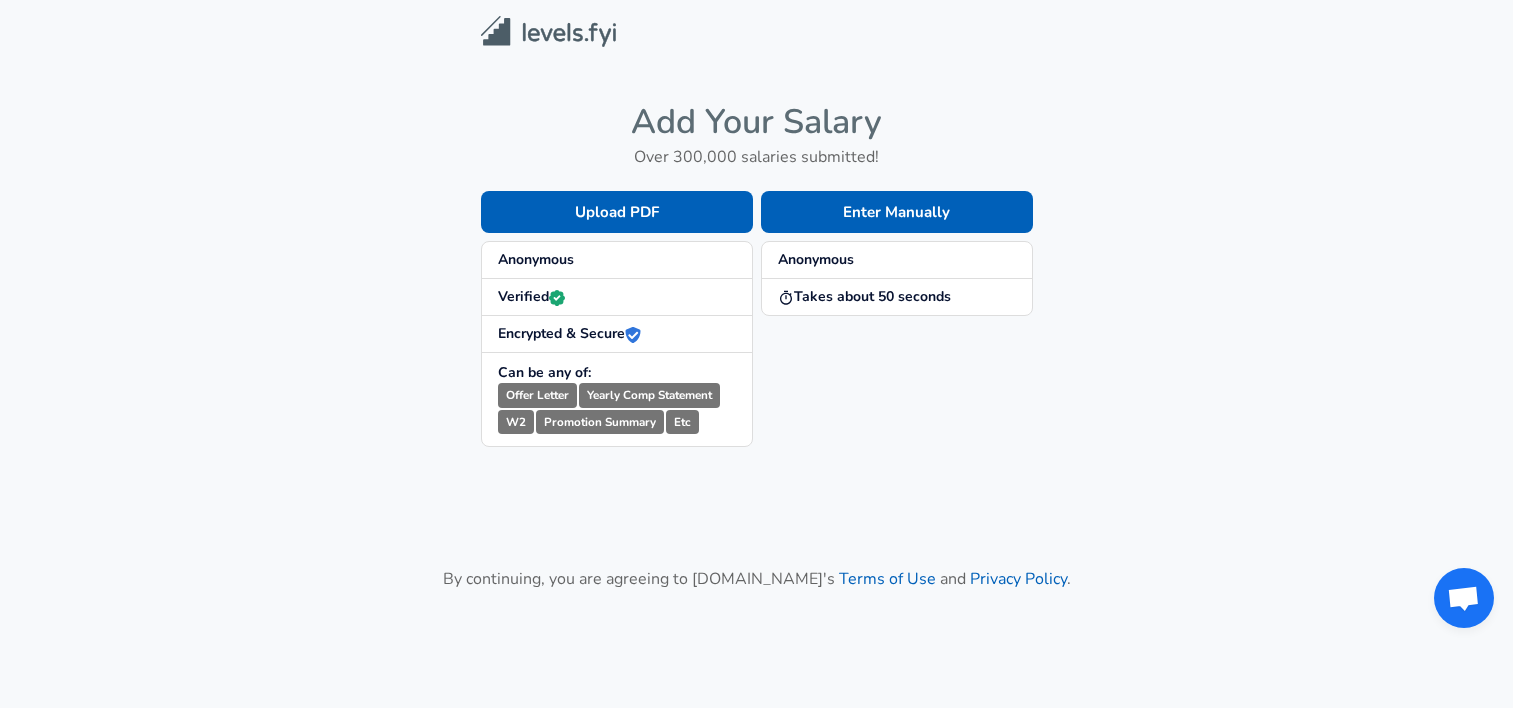 scroll, scrollTop: 0, scrollLeft: 0, axis: both 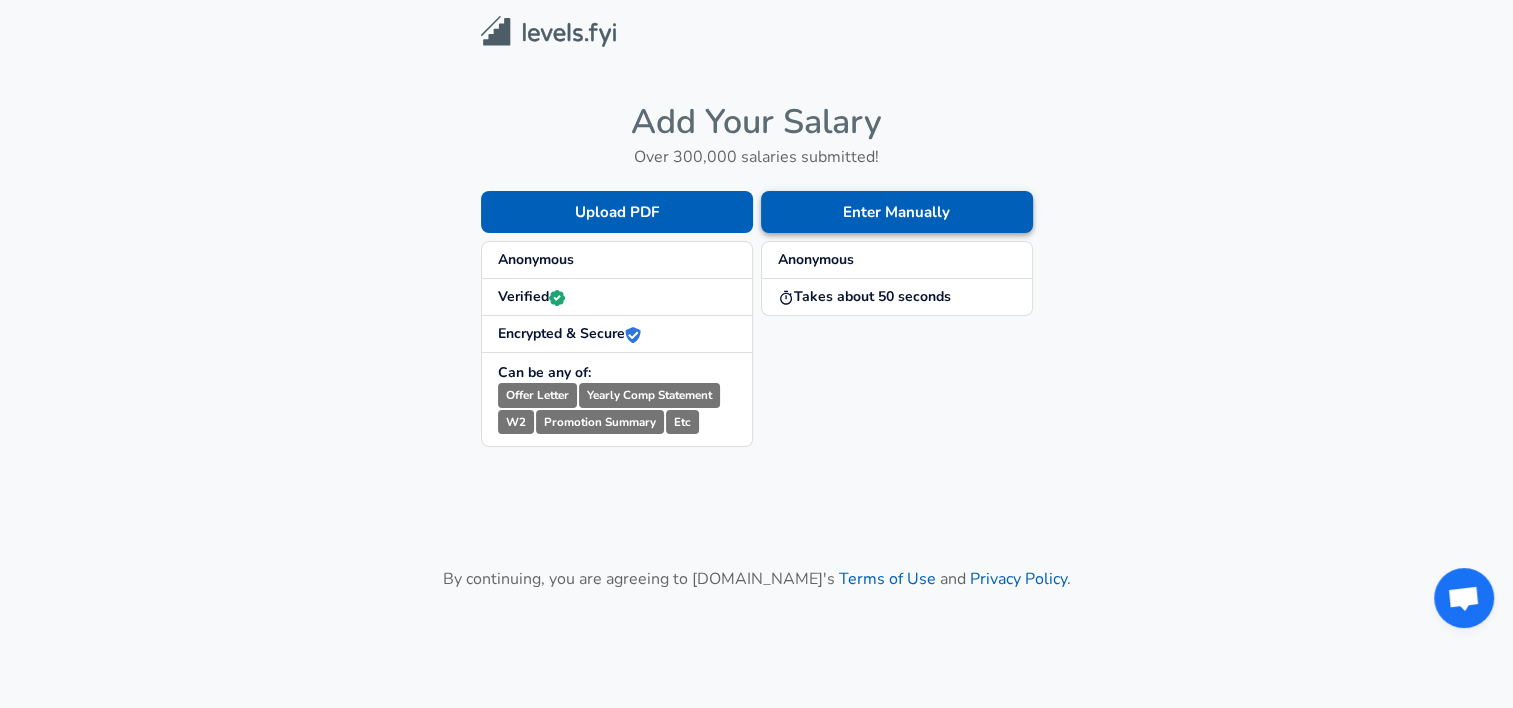 click on "Enter Manually" at bounding box center [897, 212] 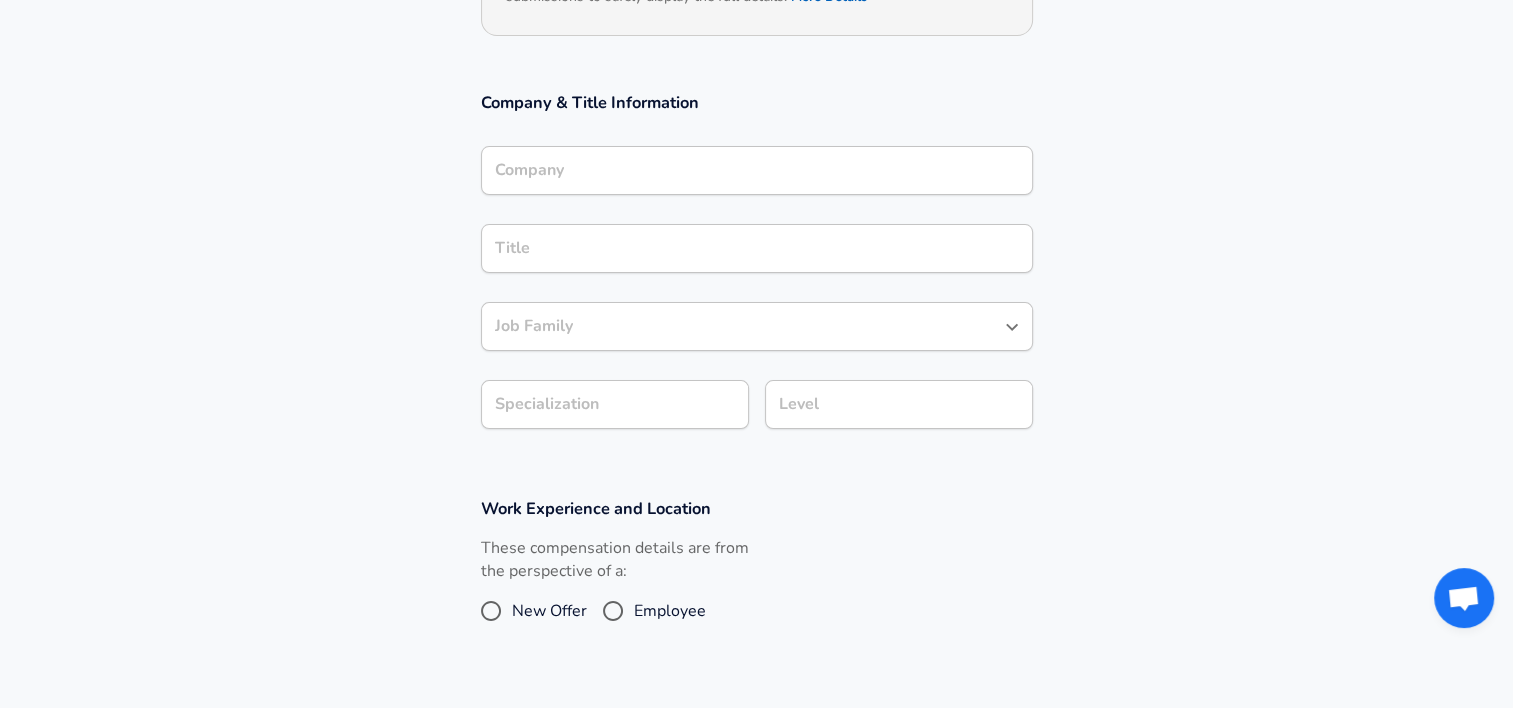 scroll, scrollTop: 300, scrollLeft: 0, axis: vertical 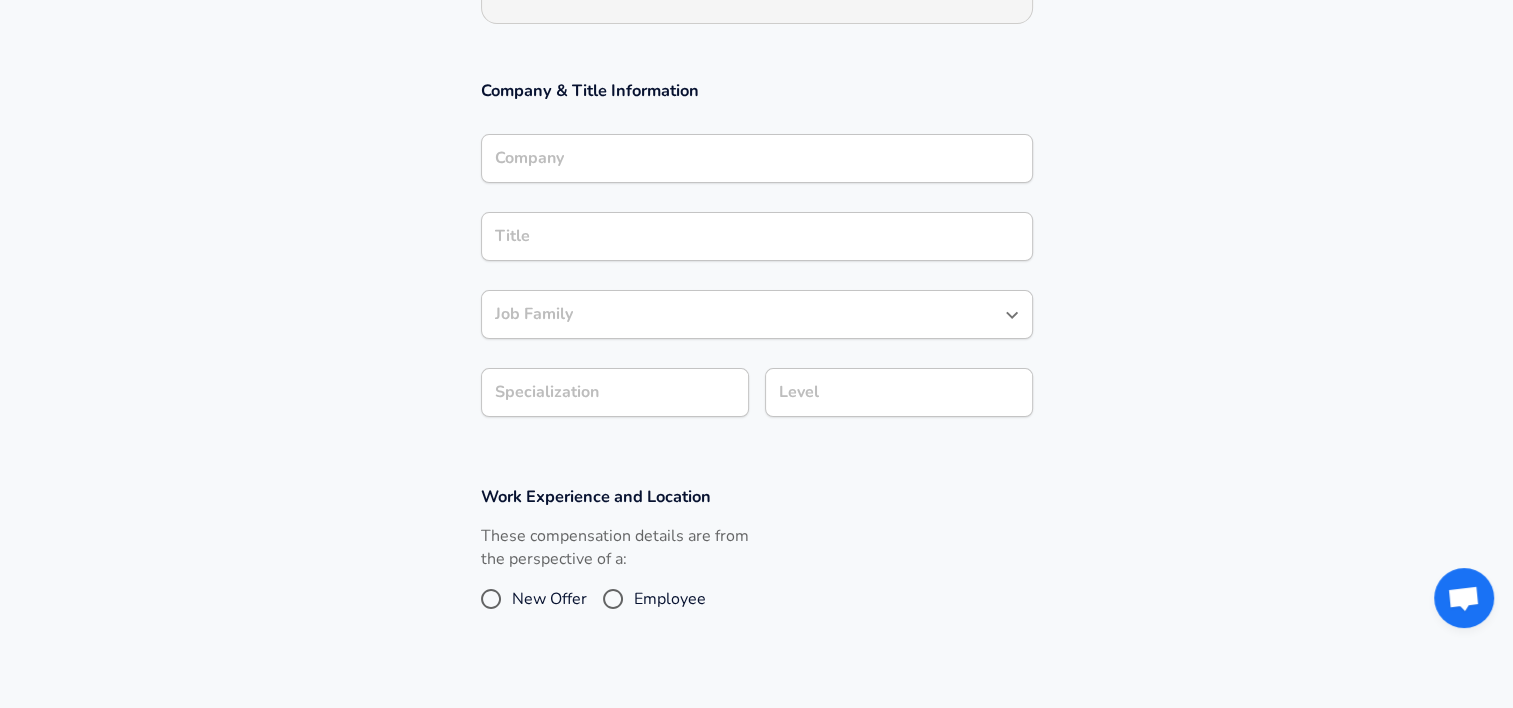 click on "Employee" at bounding box center (613, 599) 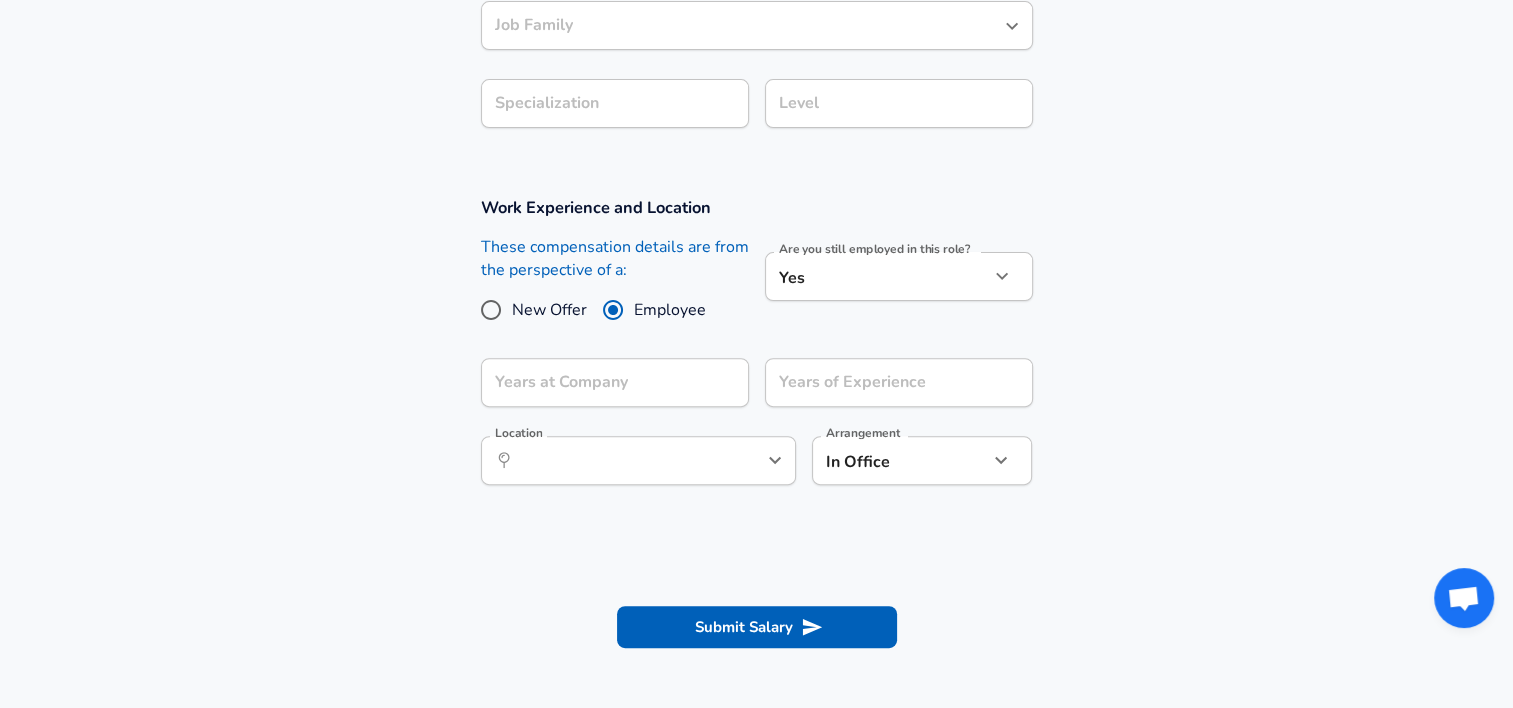 scroll, scrollTop: 600, scrollLeft: 0, axis: vertical 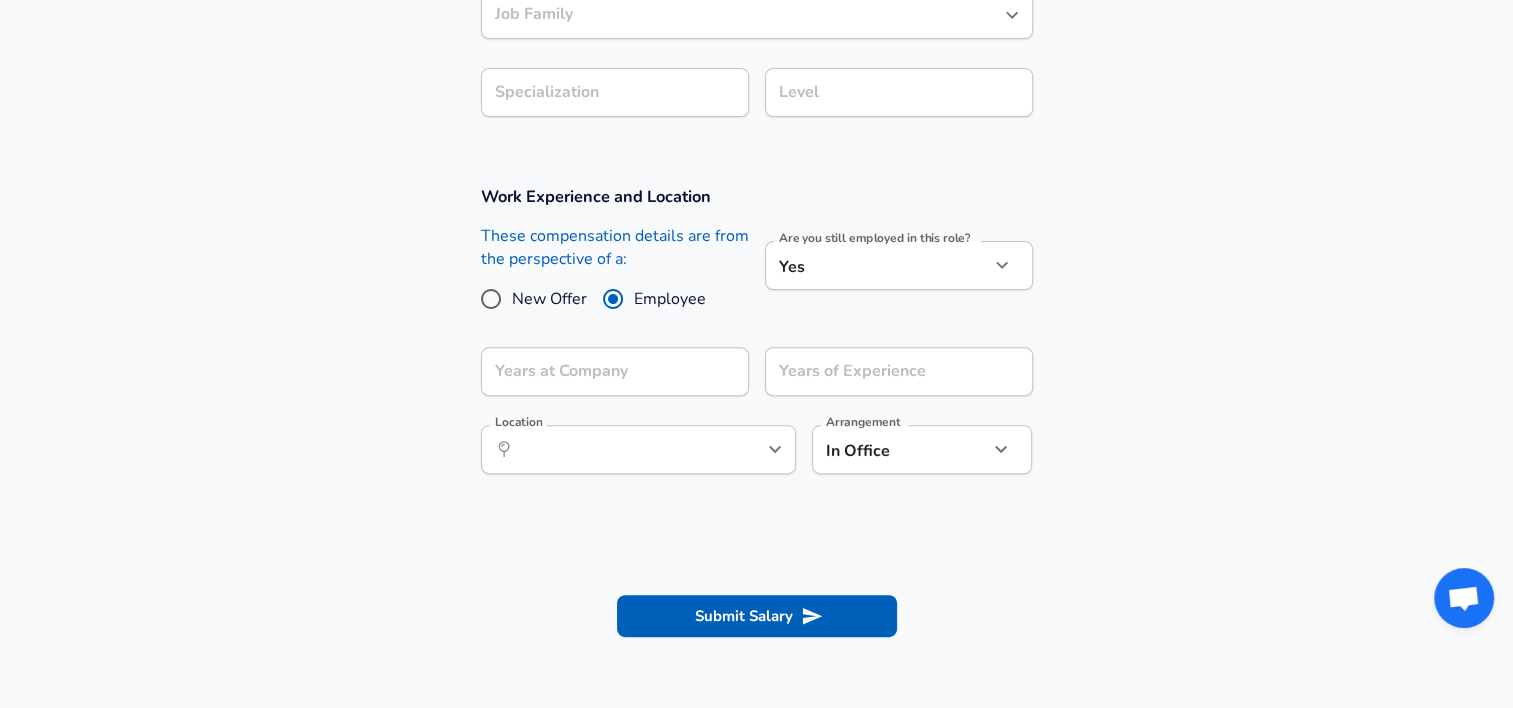 click on "Restart Add Your Salary Upload your offer letter   to verify your submission Enhance Privacy and Anonymity No Automatically hides specific fields until there are enough submissions to safely display the full details.   More Details Based on your submission and the data points that we have already collected, we will automatically hide and anonymize specific fields if there aren't enough data points to remain sufficiently anonymous. Company & Title Information Company Company Title Title Job Family Job Family Specialization Specialization Level Level Work Experience and Location These compensation details are from the perspective of a: New Offer Employee Are you still employed in this role? Yes yes Are you still employed in this role? Years at Company Years at Company Years of Experience Years of Experience Location ​ Location Arrangement In Office office Arrangement Submit Salary By continuing, you are agreeing to [DOMAIN_NAME][PERSON_NAME]'s   Terms of Use   and   Privacy Policy . Helping People Build Better Careers 2025" at bounding box center [756, -246] 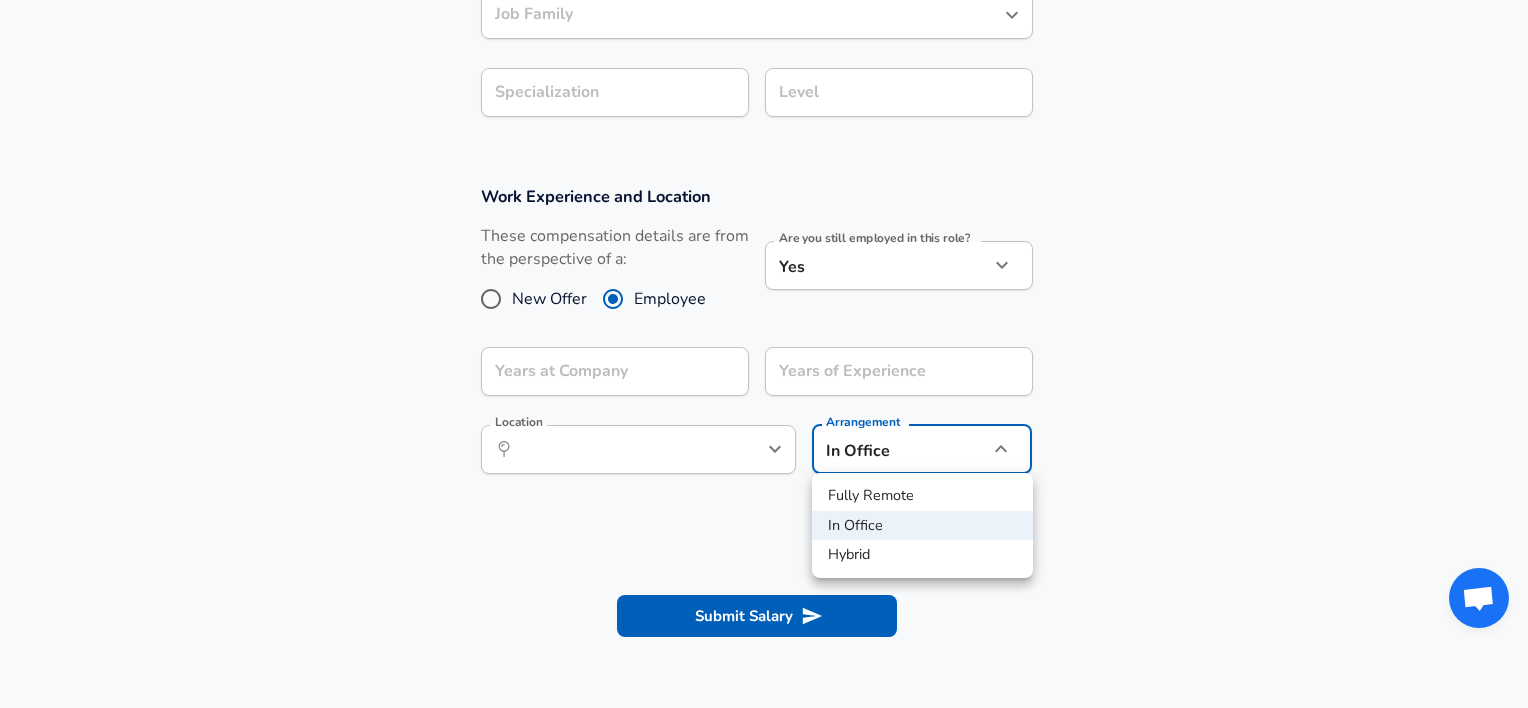 click at bounding box center (764, 354) 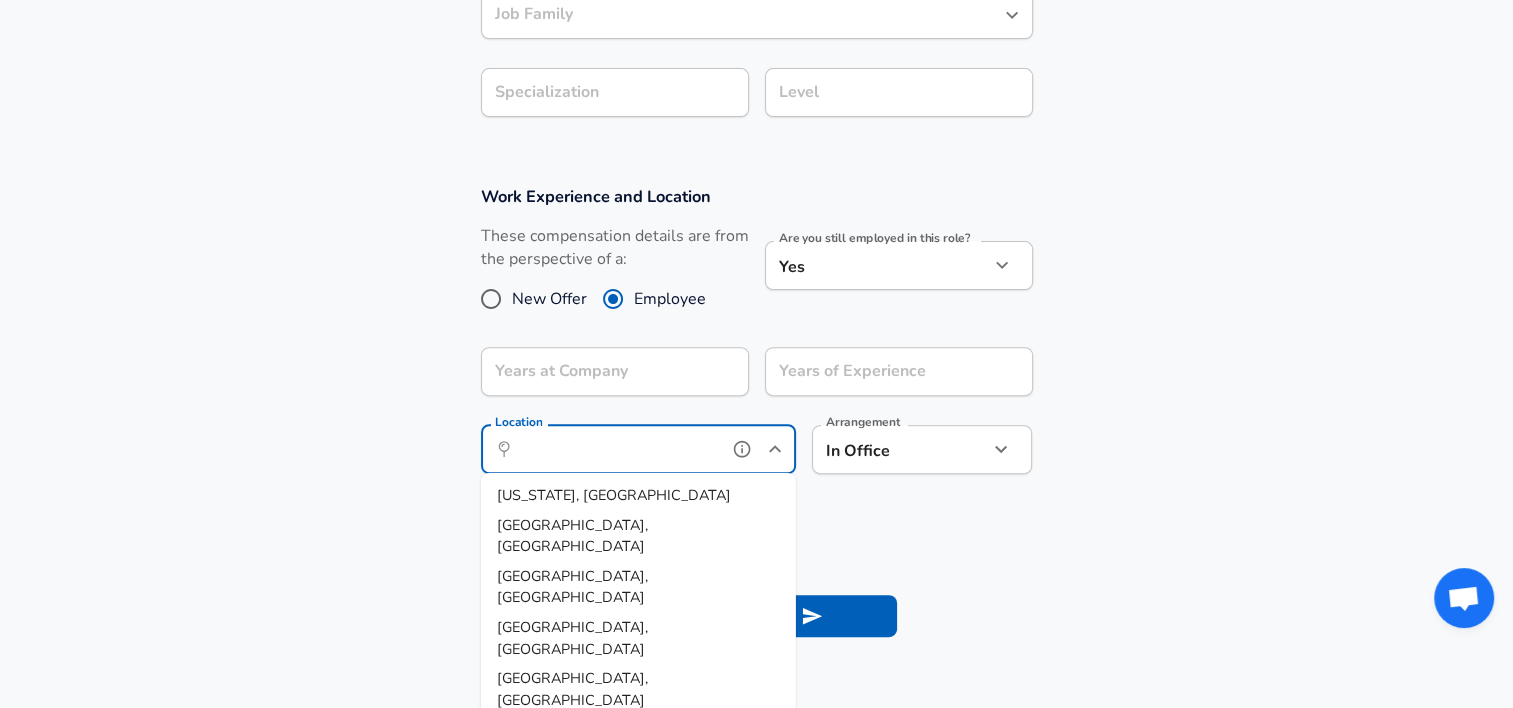 click on "Location" at bounding box center [616, 449] 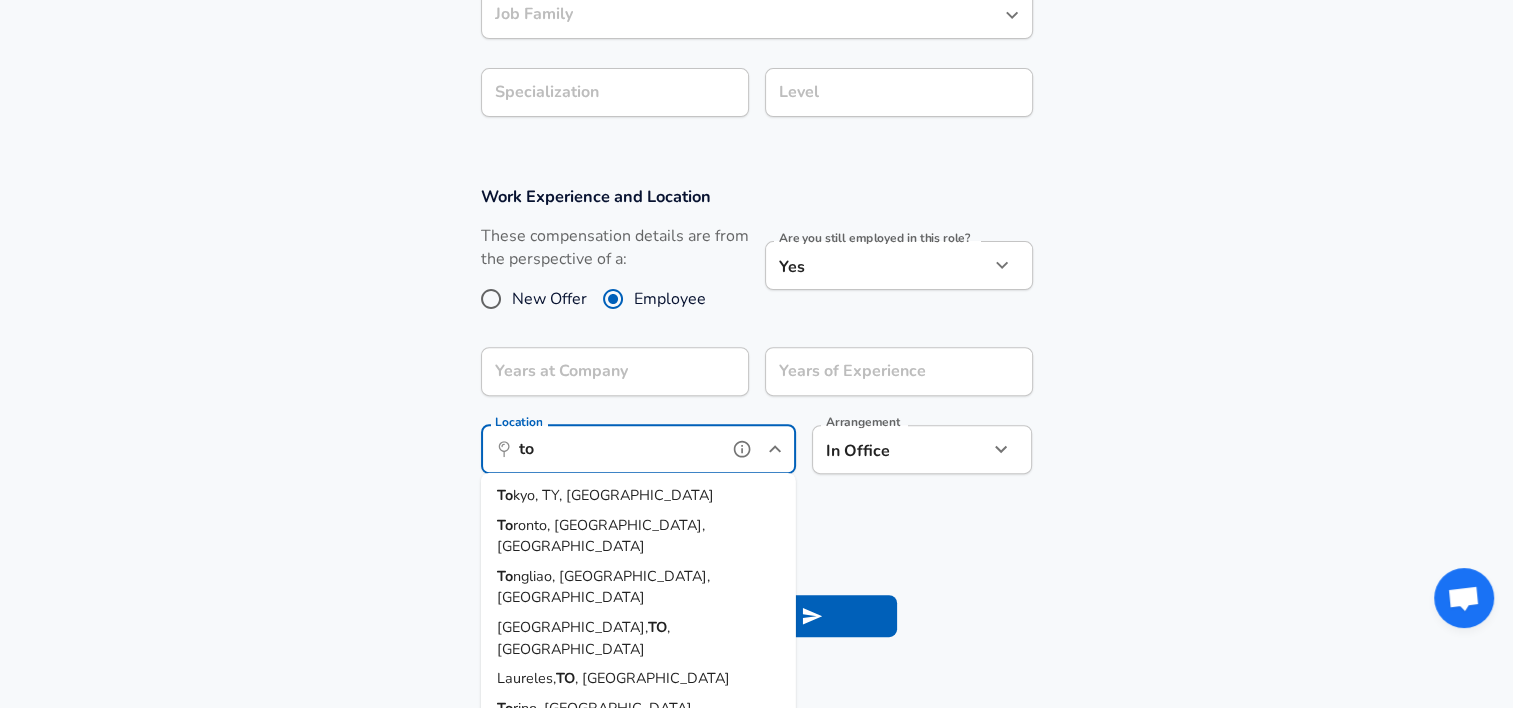 click on "kyo, TY, [GEOGRAPHIC_DATA]" at bounding box center [613, 495] 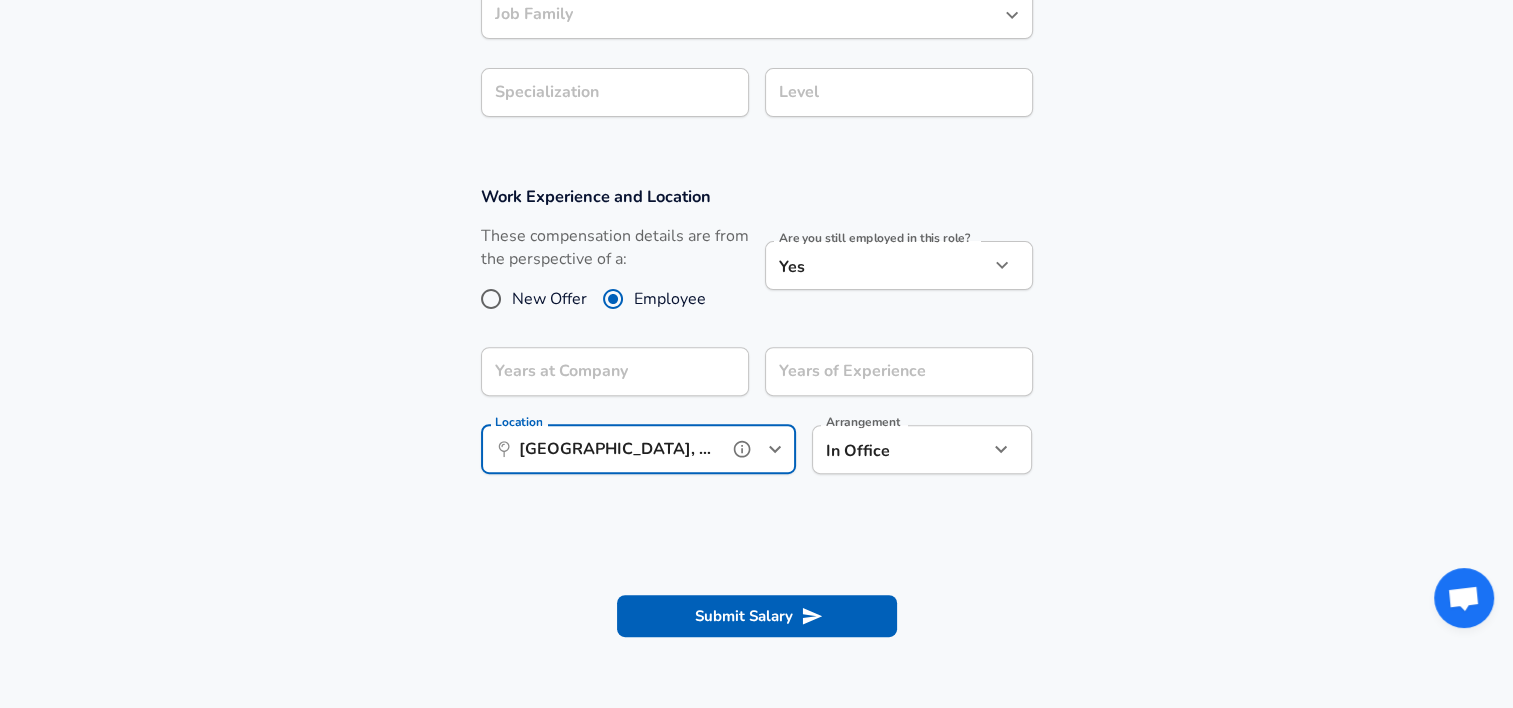 type on "[GEOGRAPHIC_DATA], [GEOGRAPHIC_DATA], [GEOGRAPHIC_DATA]" 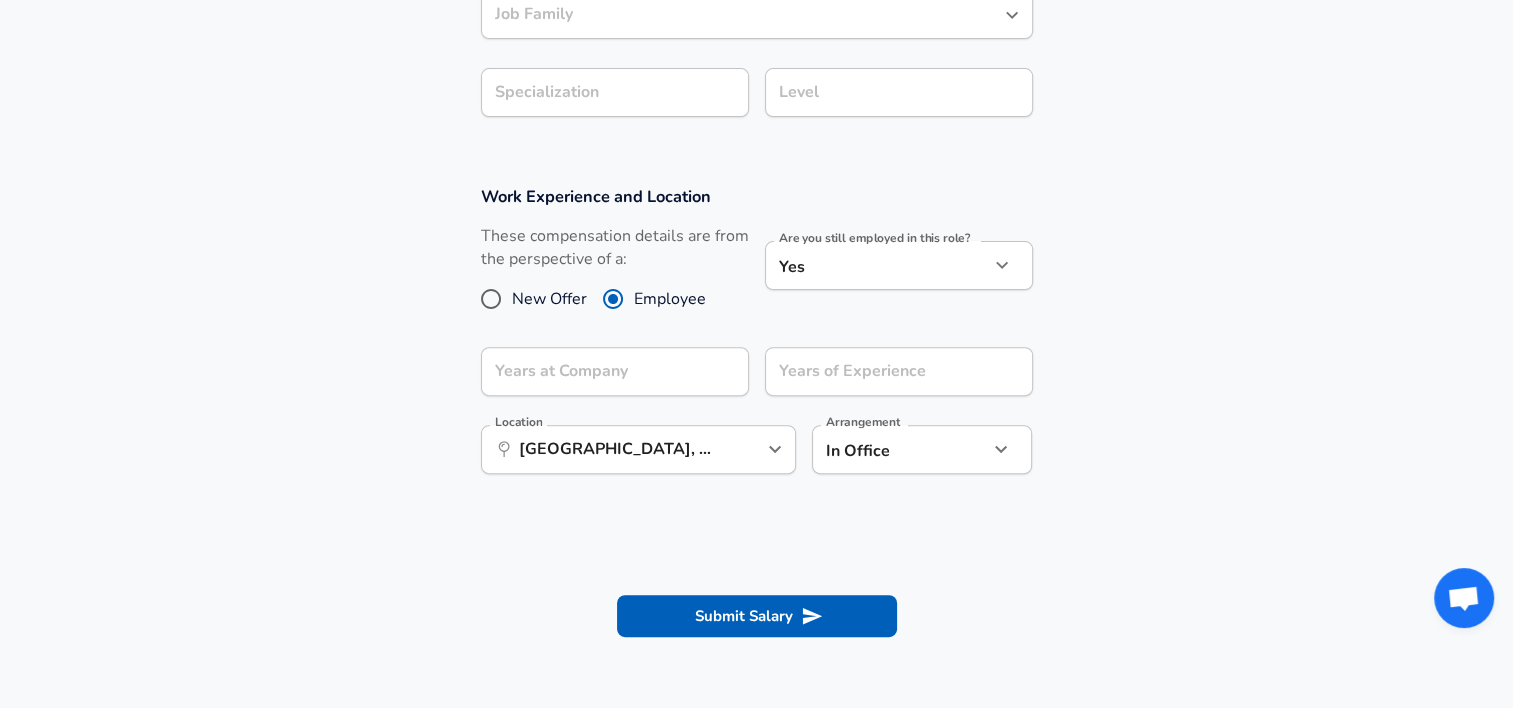 click on "Work Experience and Location These compensation details are from the perspective of a: New Offer Employee Are you still employed in this role? Yes yes Are you still employed in this role? Years at Company Years at Company Years of Experience Years of Experience Location ​ [GEOGRAPHIC_DATA], [GEOGRAPHIC_DATA], [GEOGRAPHIC_DATA] Location Arrangement In Office office Arrangement" at bounding box center (756, 340) 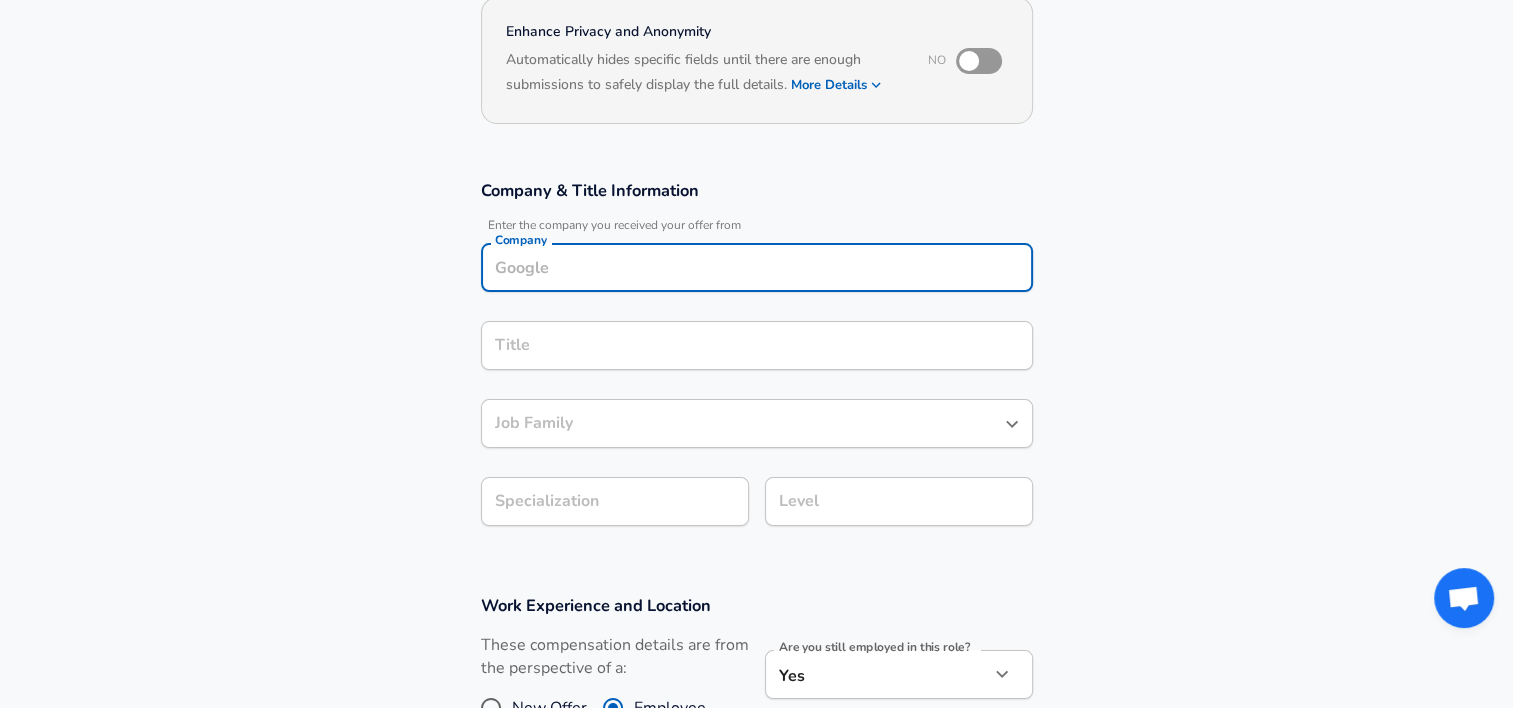 scroll, scrollTop: 220, scrollLeft: 0, axis: vertical 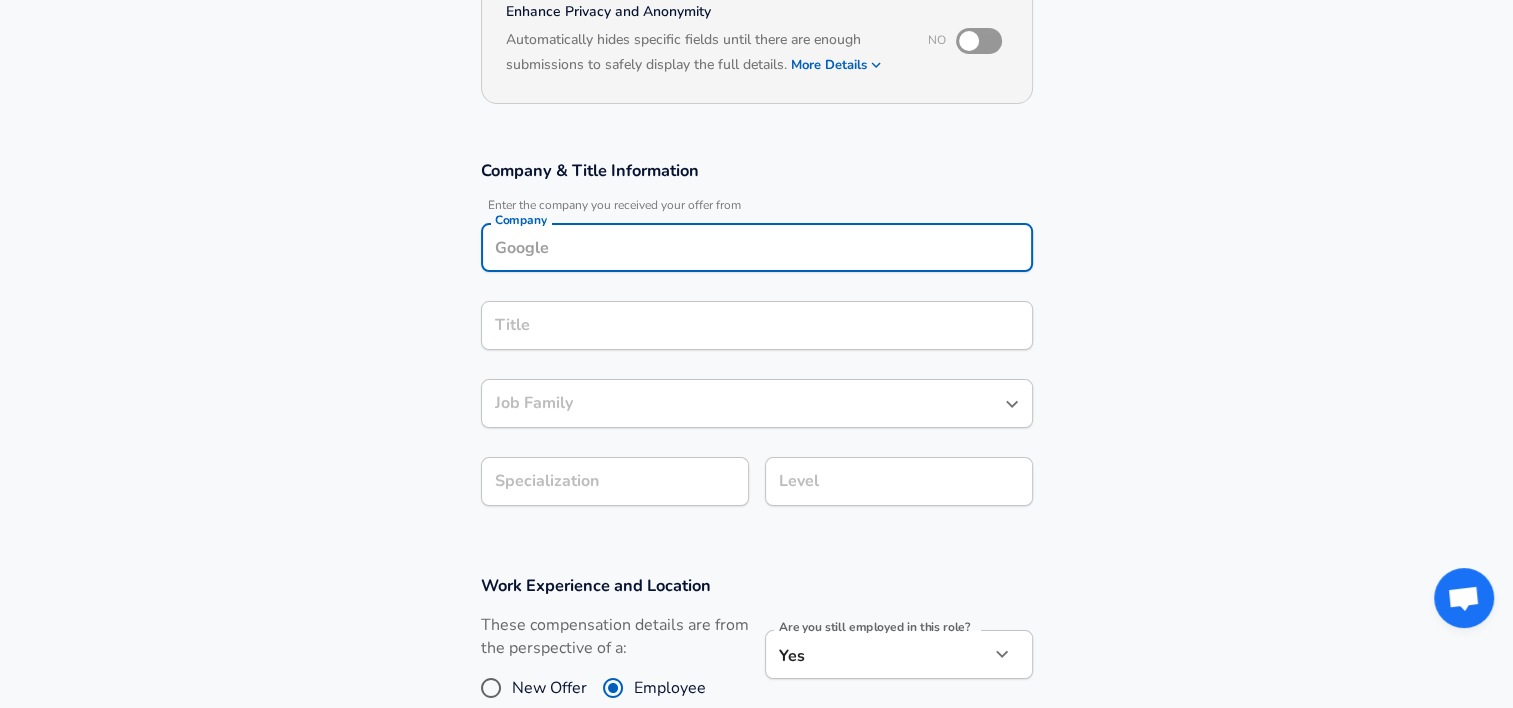 click on "Company" at bounding box center (757, 247) 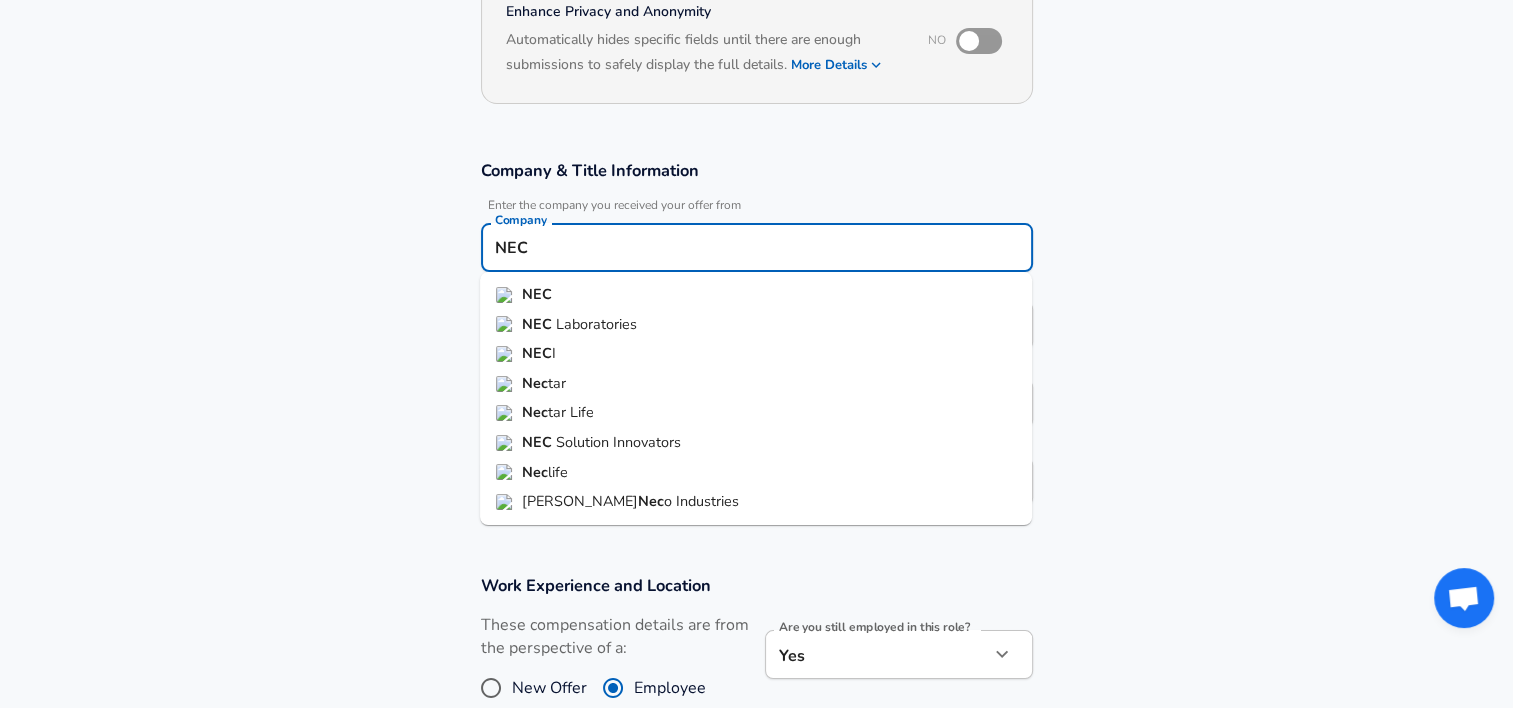 click on "NEC" at bounding box center (537, 294) 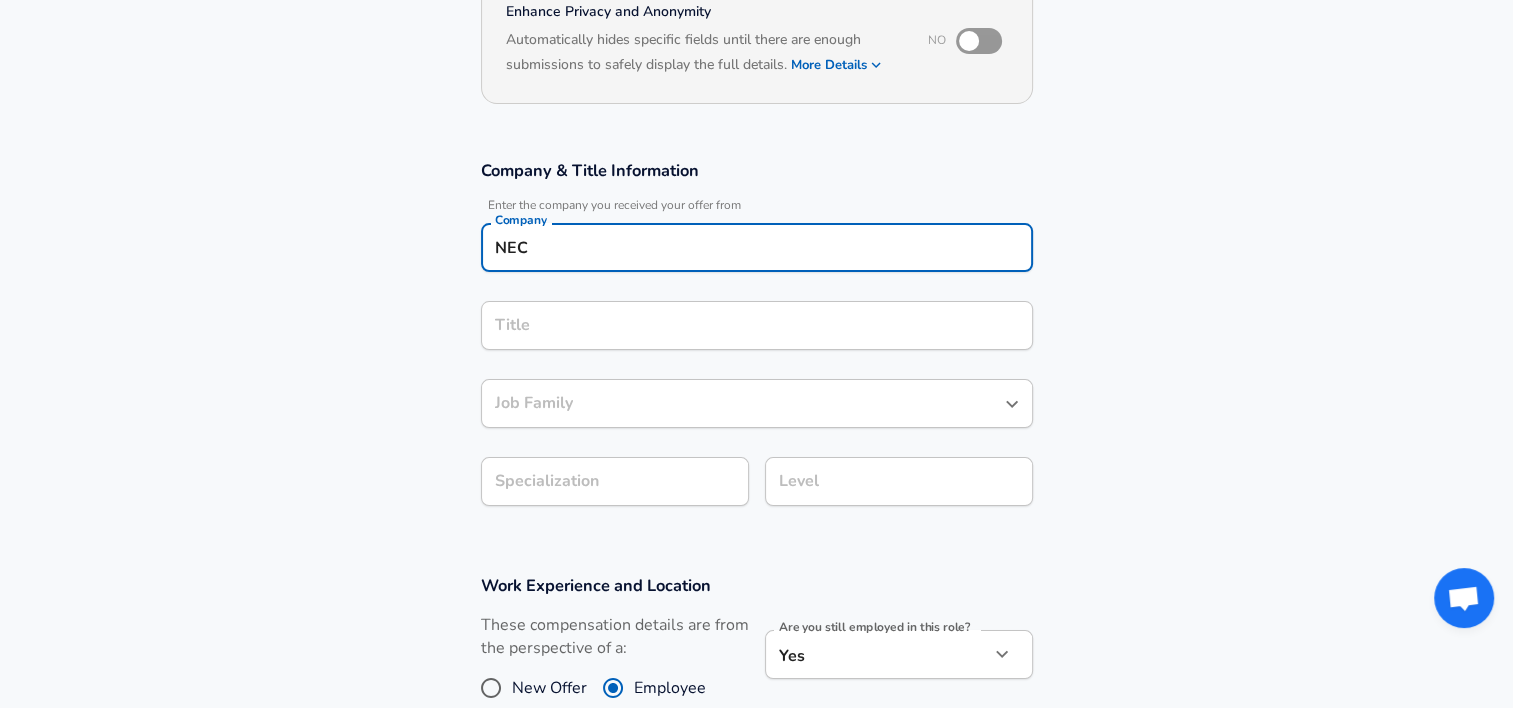 type on "NEC" 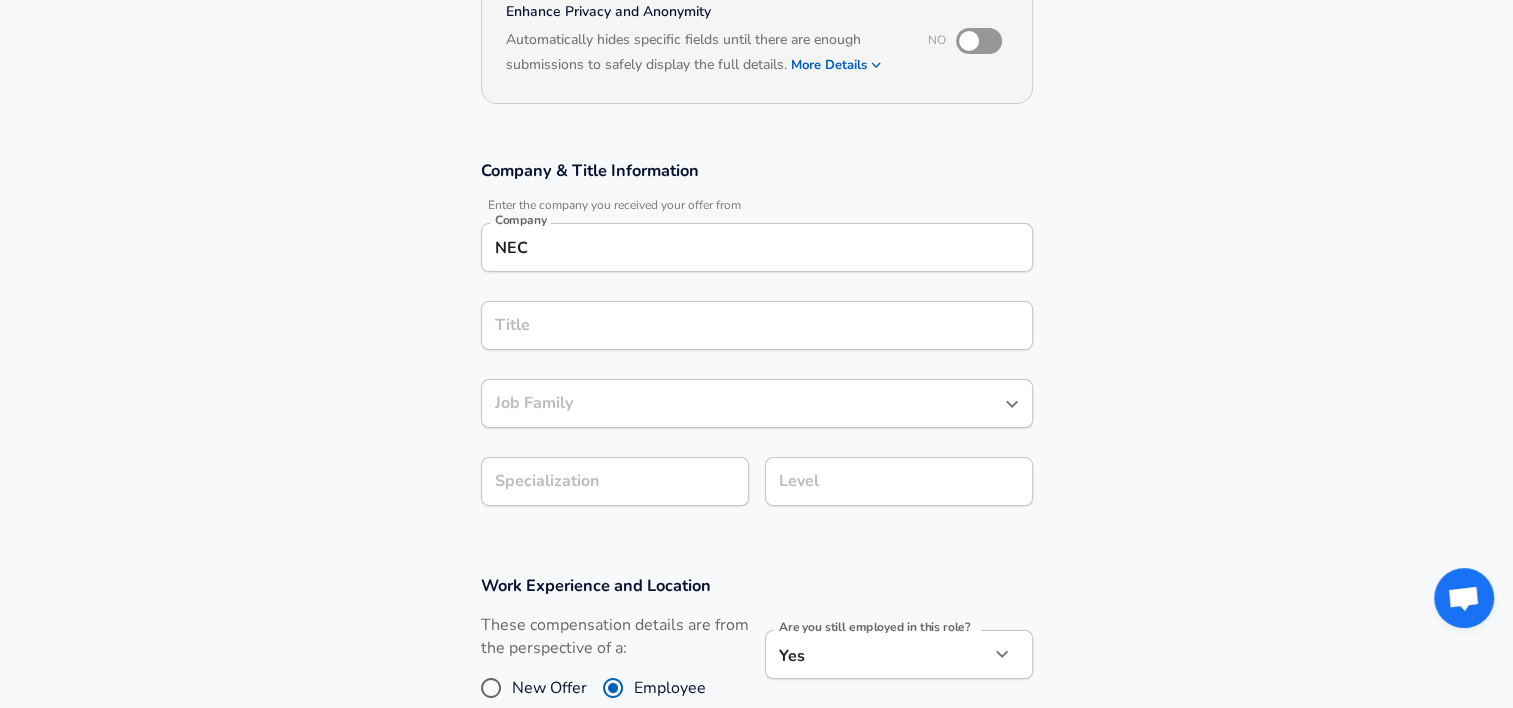 click on "Company & Title Information   Enter the company you received your offer from Company NEC Company Title Title Job Family Job Family Specialization Specialization Level Level" at bounding box center (756, 343) 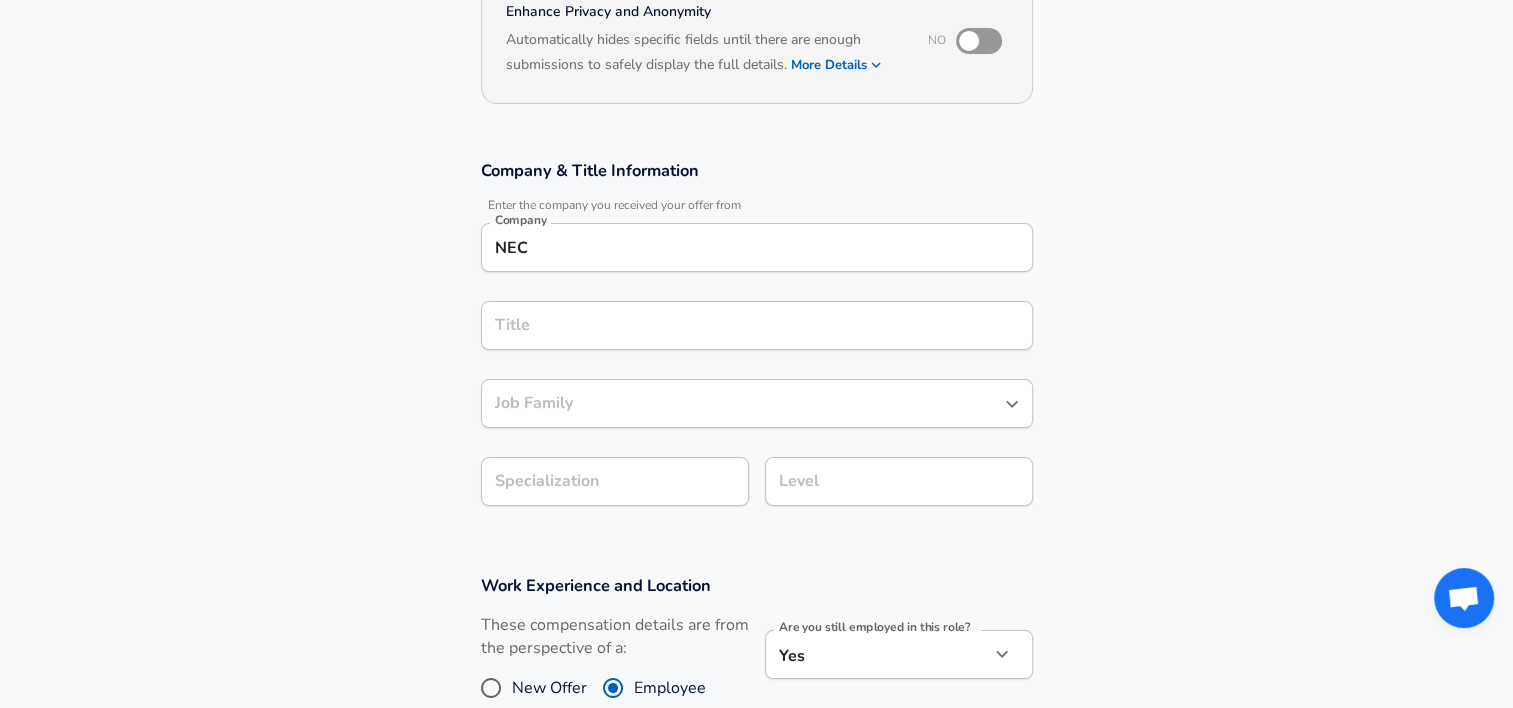 click on "Title" at bounding box center (757, 325) 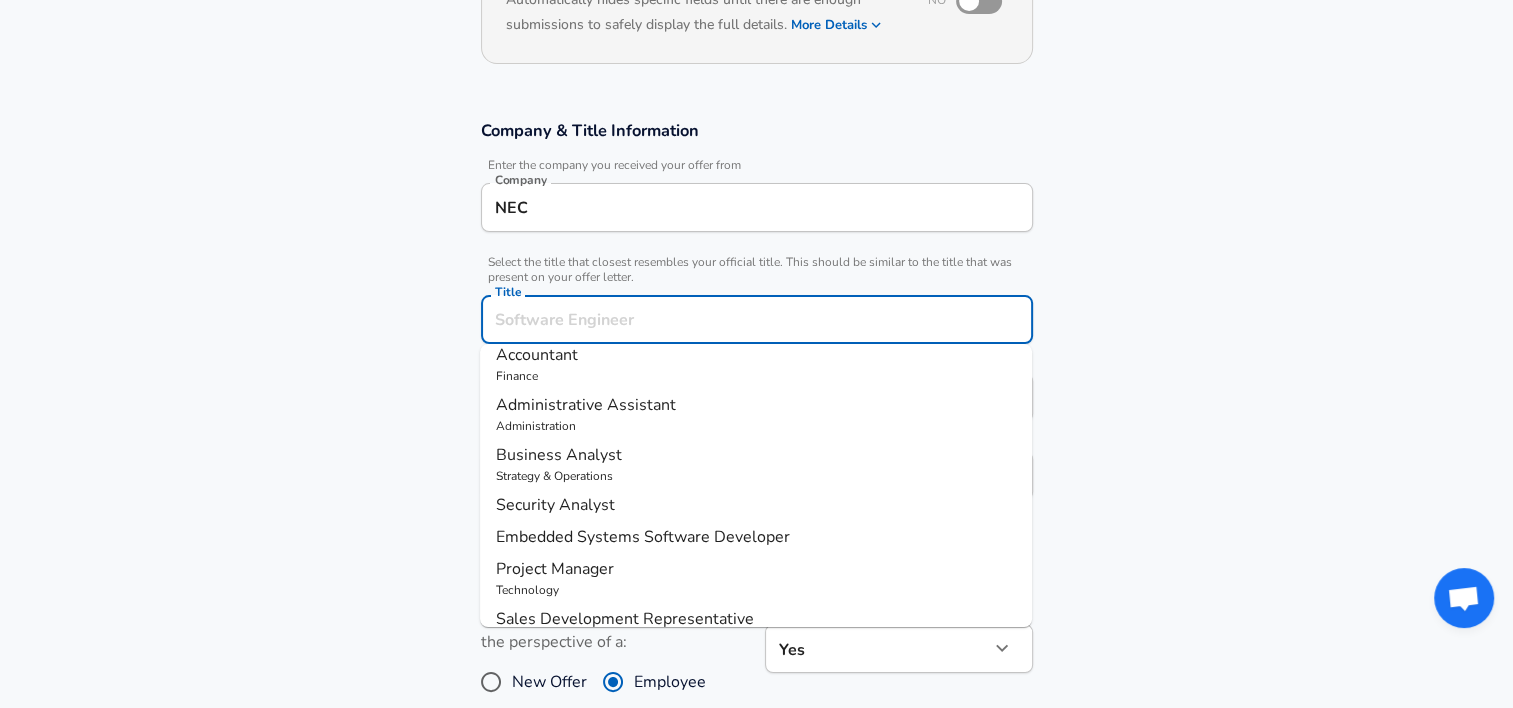 scroll, scrollTop: 296, scrollLeft: 0, axis: vertical 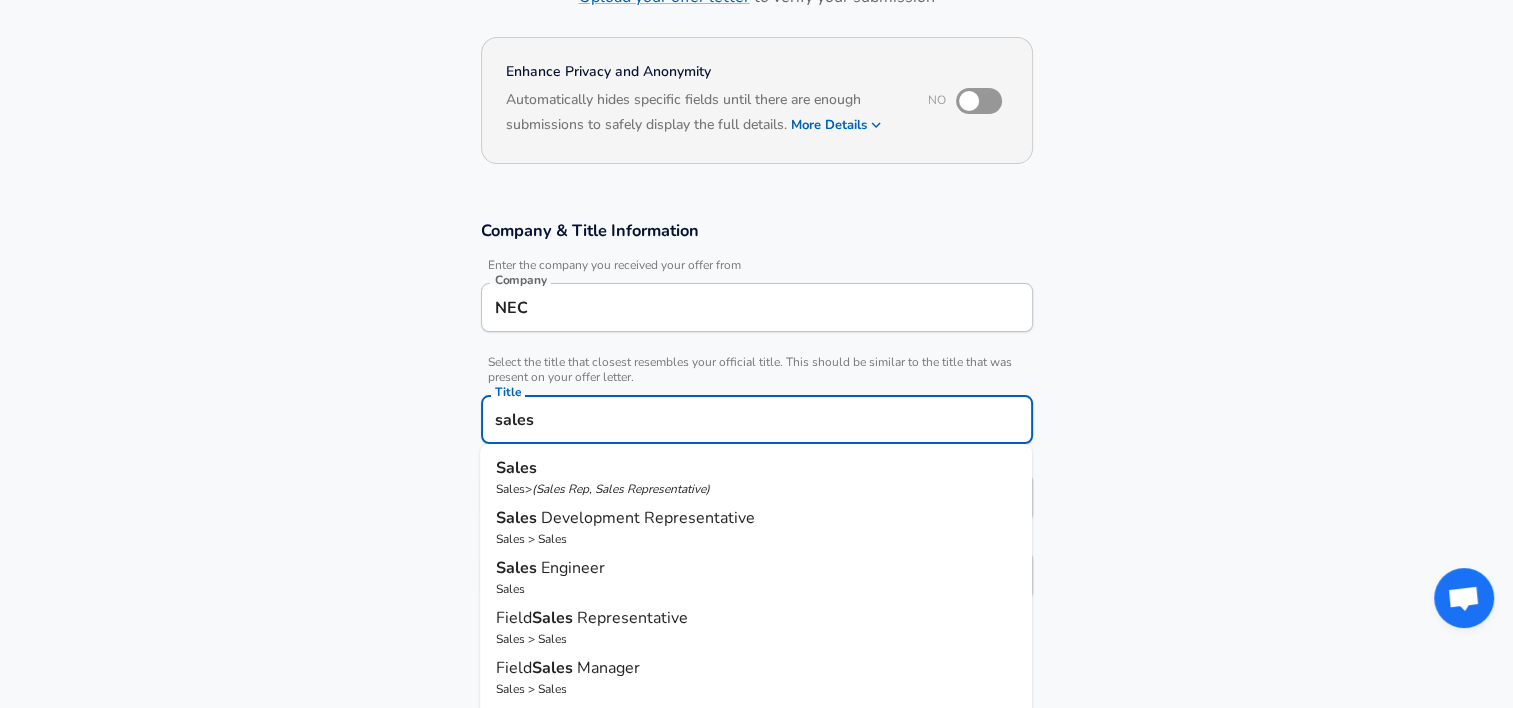 click on "Sales" at bounding box center [756, 468] 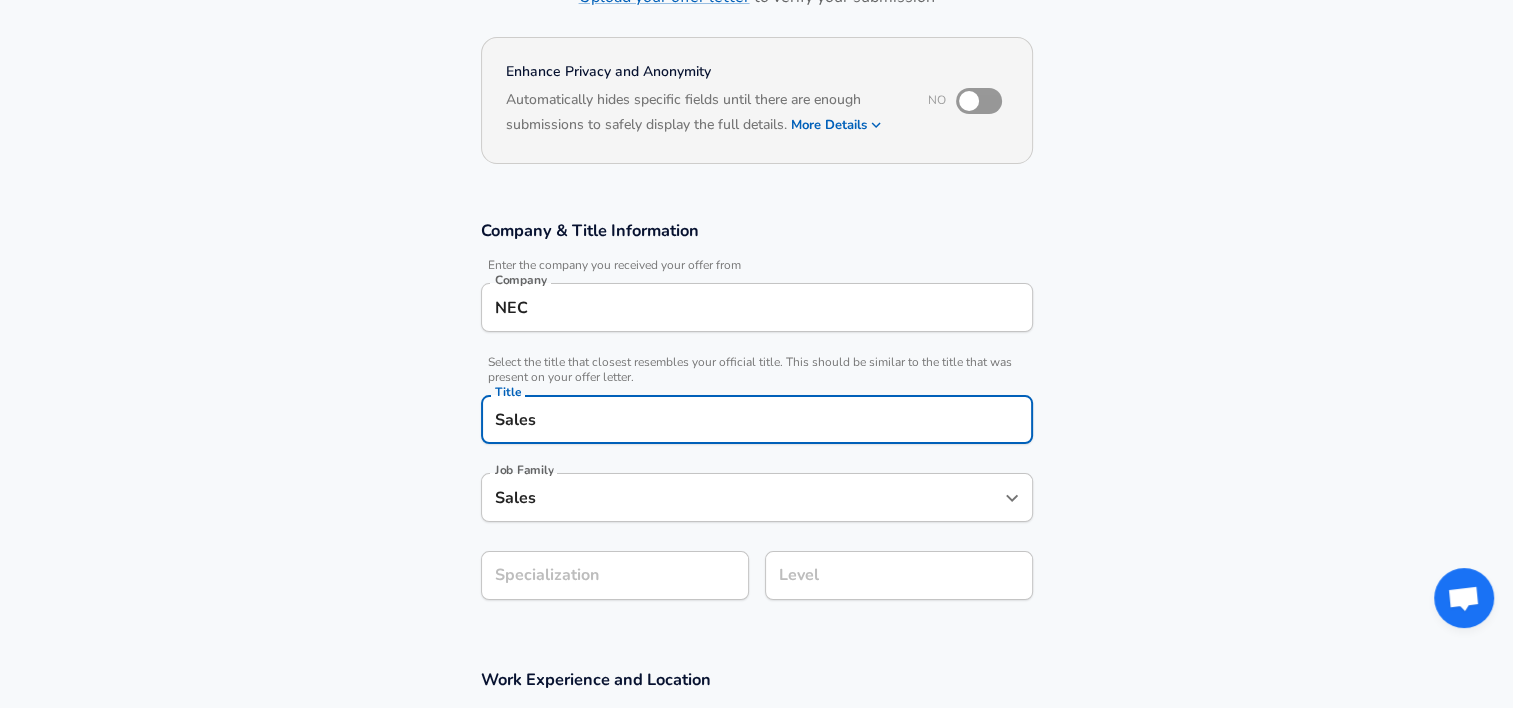 type on "Sales" 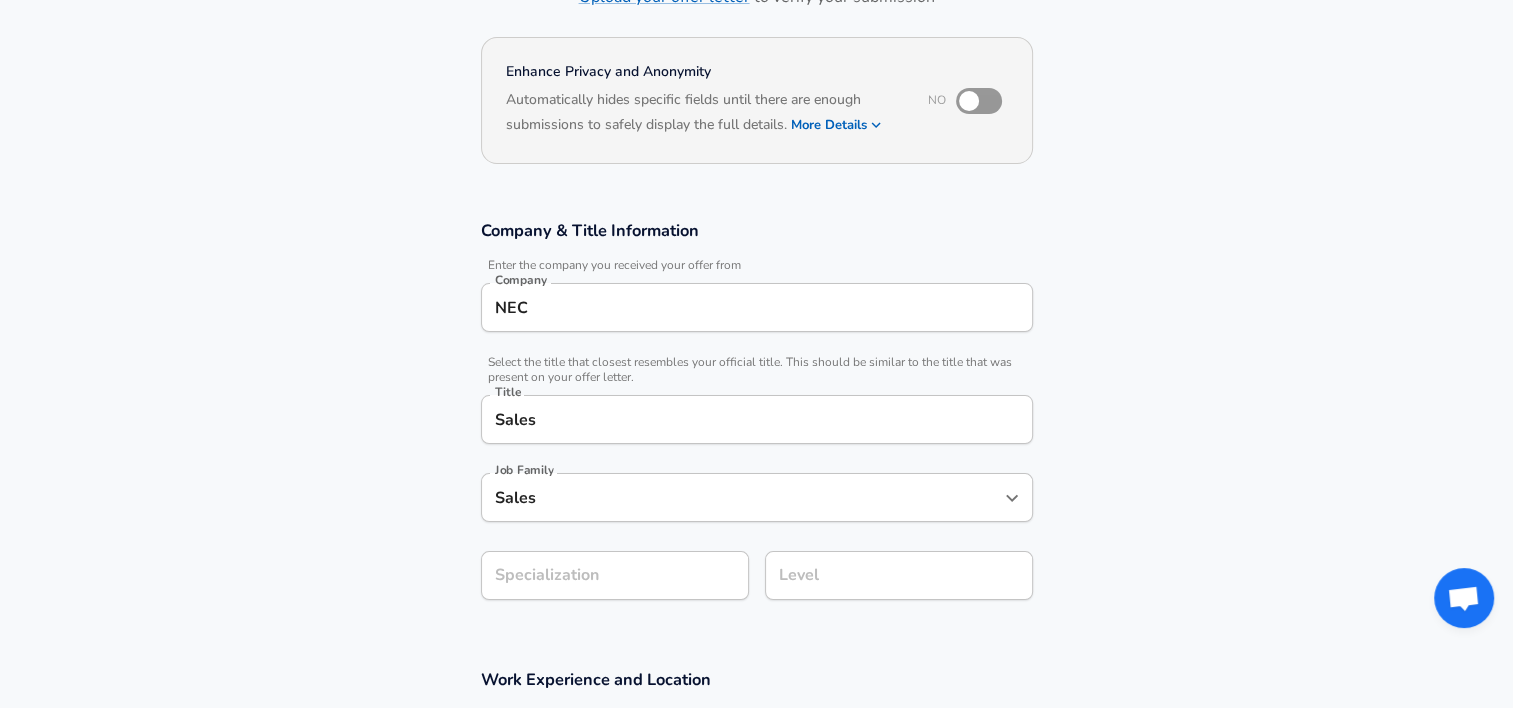 click on "Sales" at bounding box center (742, 497) 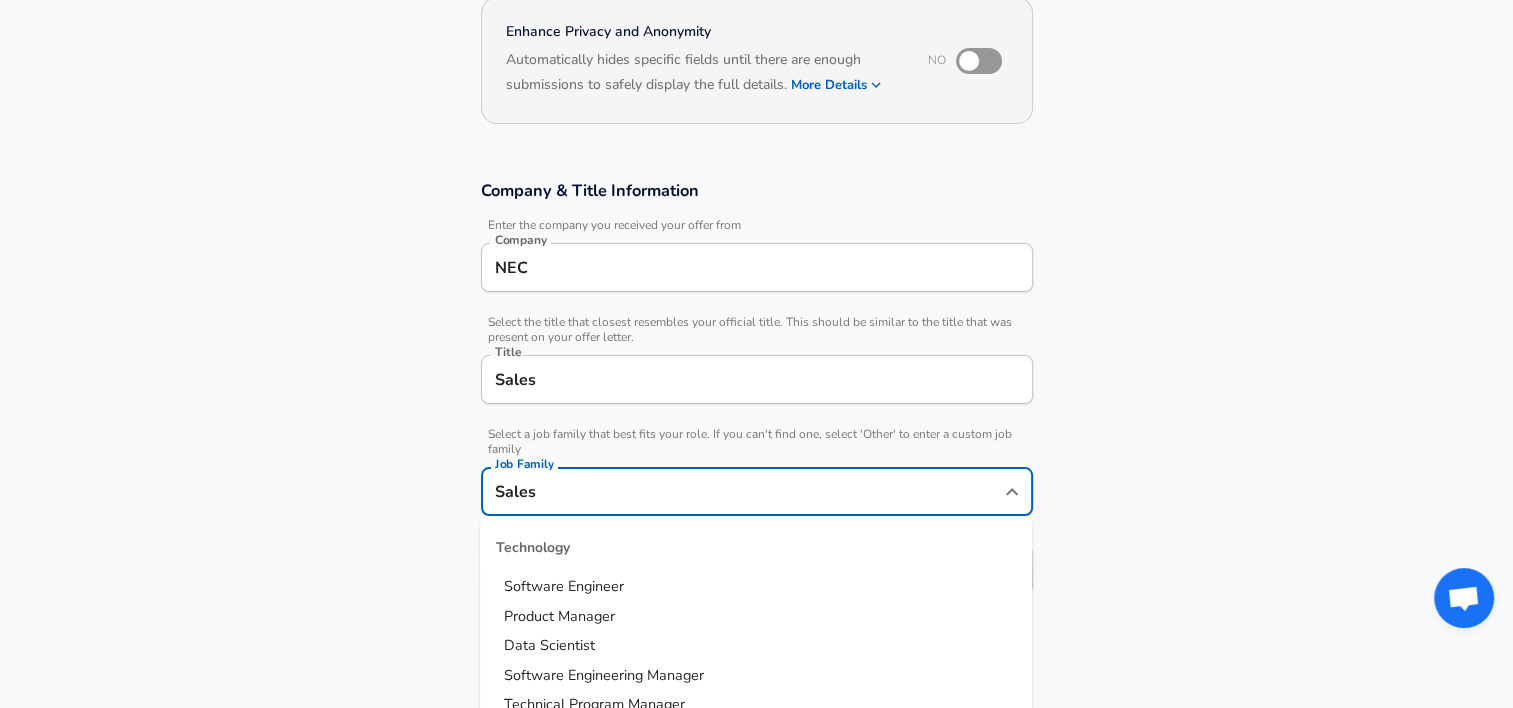 scroll, scrollTop: 687, scrollLeft: 0, axis: vertical 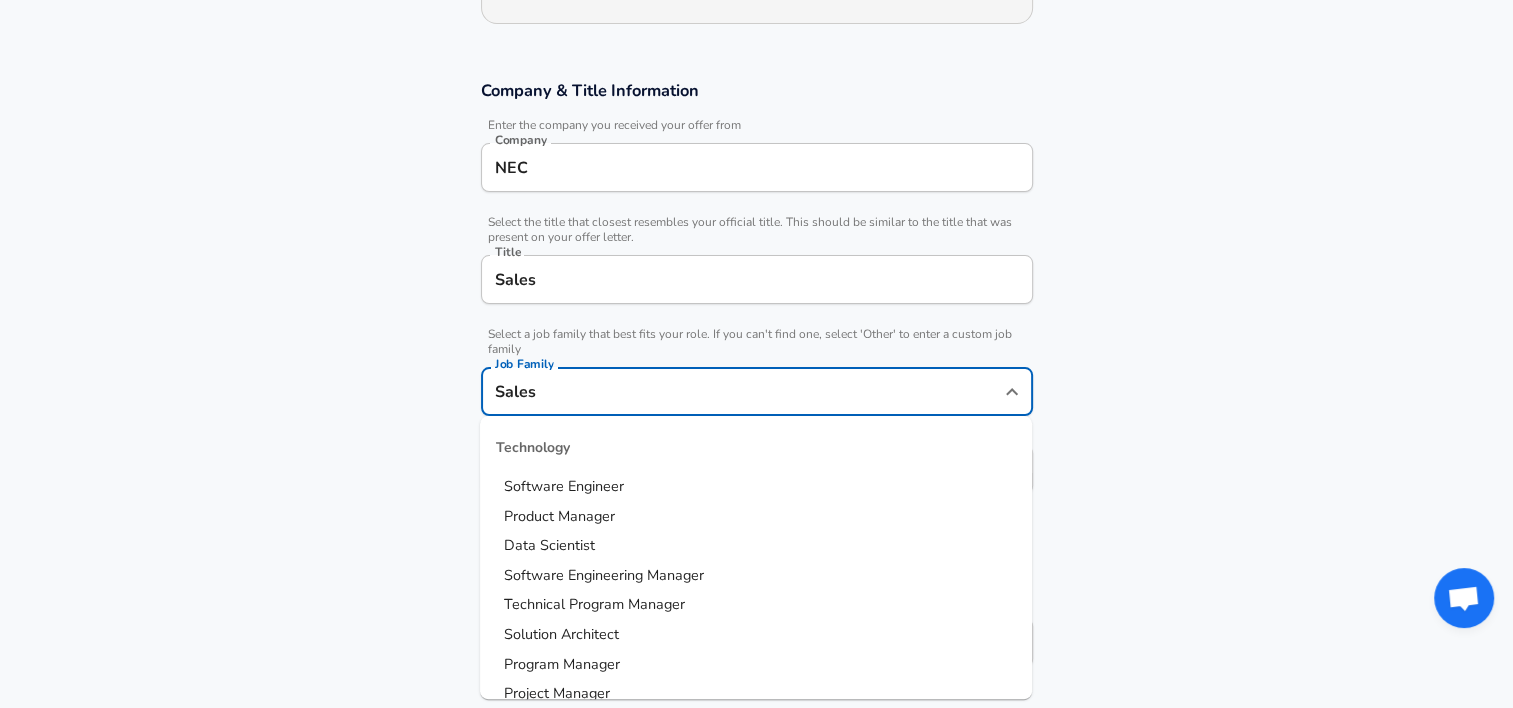 click on "Company & Title Information   Enter the company you received your offer from Company NEC Company   Select the title that closest resembles your official title. This should be similar to the title that was present on your offer letter. Title Sales Title   Select a job family that best fits your role. If you can't find one, select 'Other' to enter a custom job family Job Family Sales Job Family Technology Software Engineer Product Manager Data Scientist Software Engineering Manager Technical Program Manager Solution Architect Program Manager Project Manager Data Science Manager Technical Writer Engineering Biomedical Engineer Civil Engineer Hardware Engineer Mechanical Engineer Geological Engineer Electrical Engineer Controls Engineer Chemical Engineer Aerospace Engineer Materials Engineer Optical Engineer MEP Engineer Prompt Engineer Business Management Consultant Business Development Sales Sales Legal Legal Sales Sales    Engineer Legal Regulatory Affairs Sales Customer Success Revenue Operations Sales" at bounding box center (756, 297) 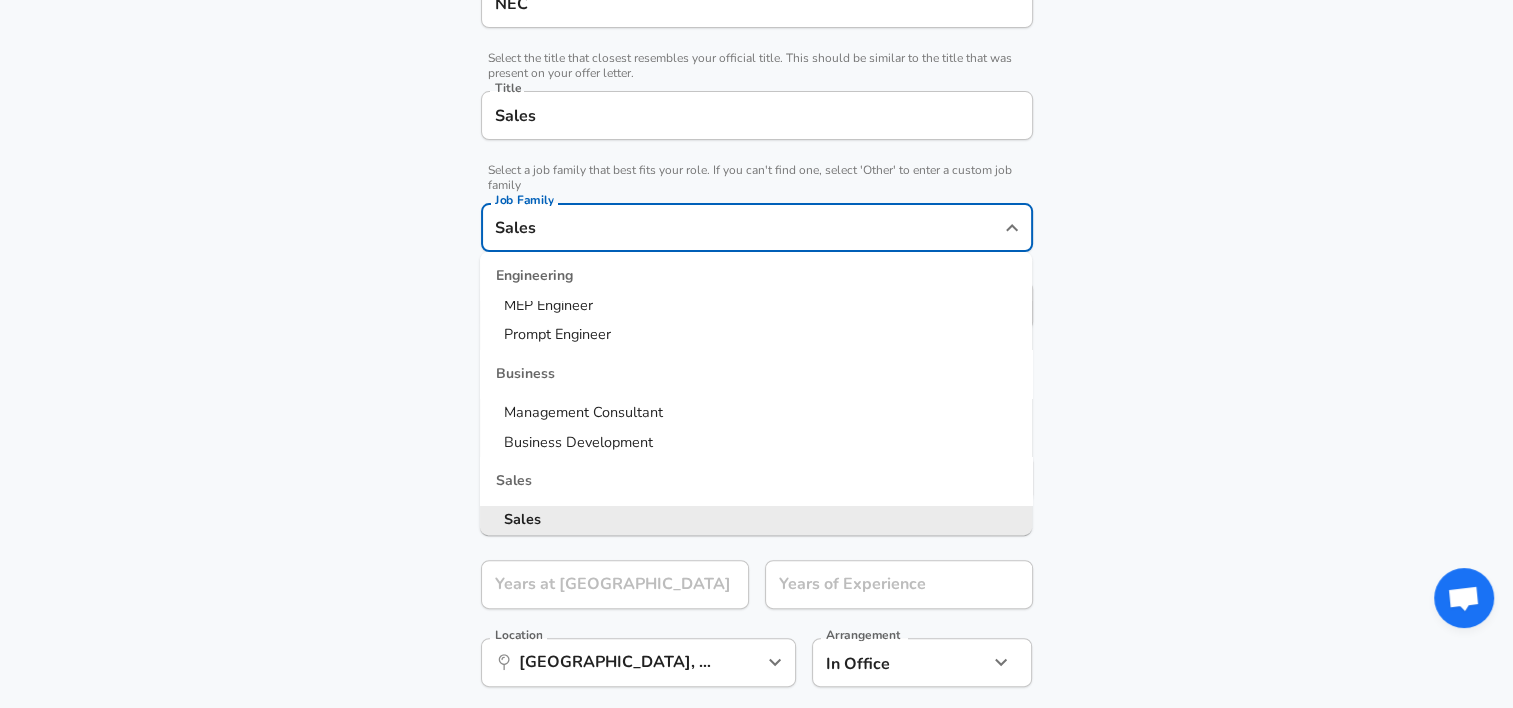 scroll, scrollTop: 500, scrollLeft: 0, axis: vertical 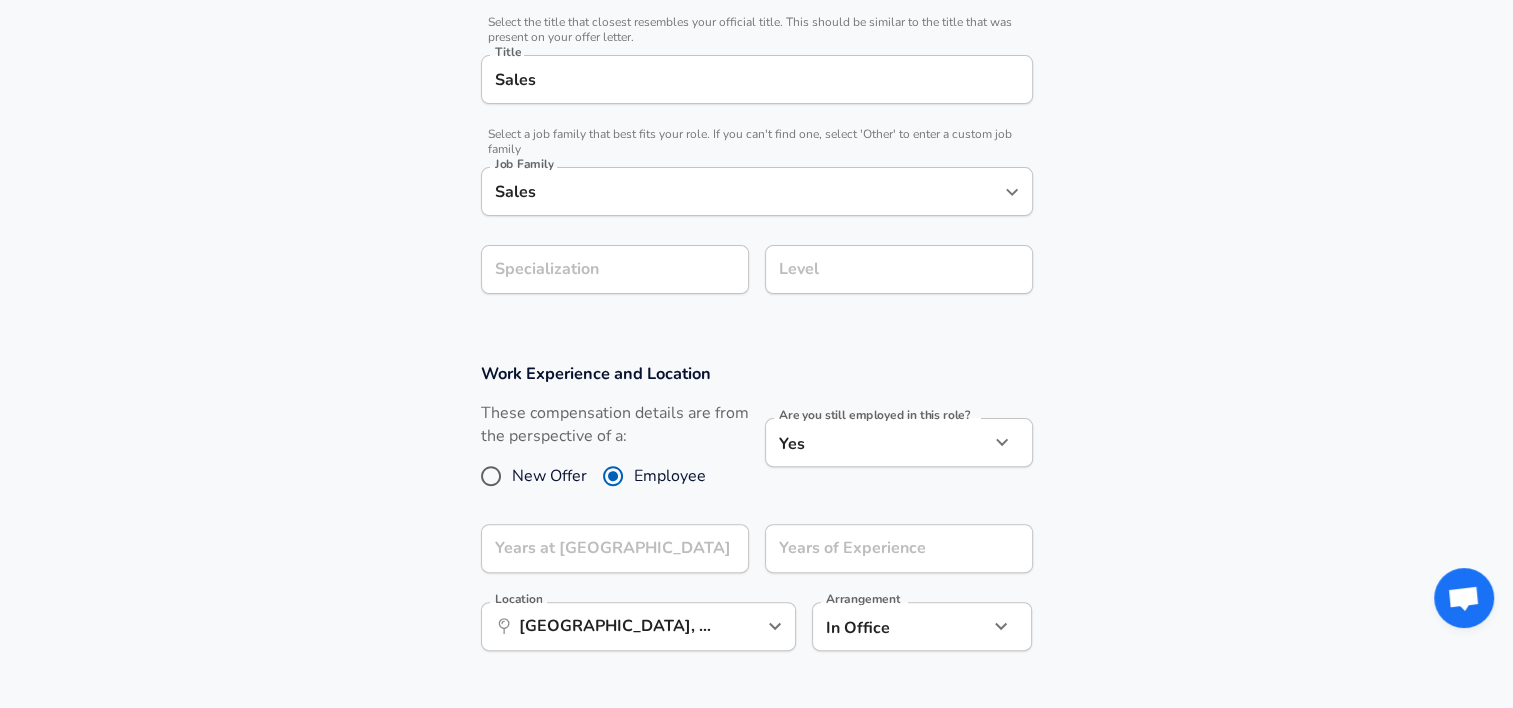 click on "Work Experience and Location These compensation details are from the perspective of a: New Offer Employee Are you still employed in this role? Yes yes Are you still employed in this role? Years at NEC Years at NEC Years of Experience Years of Experience Location ​ [GEOGRAPHIC_DATA], [GEOGRAPHIC_DATA], [GEOGRAPHIC_DATA] Location Arrangement In Office office Arrangement" at bounding box center [756, 517] 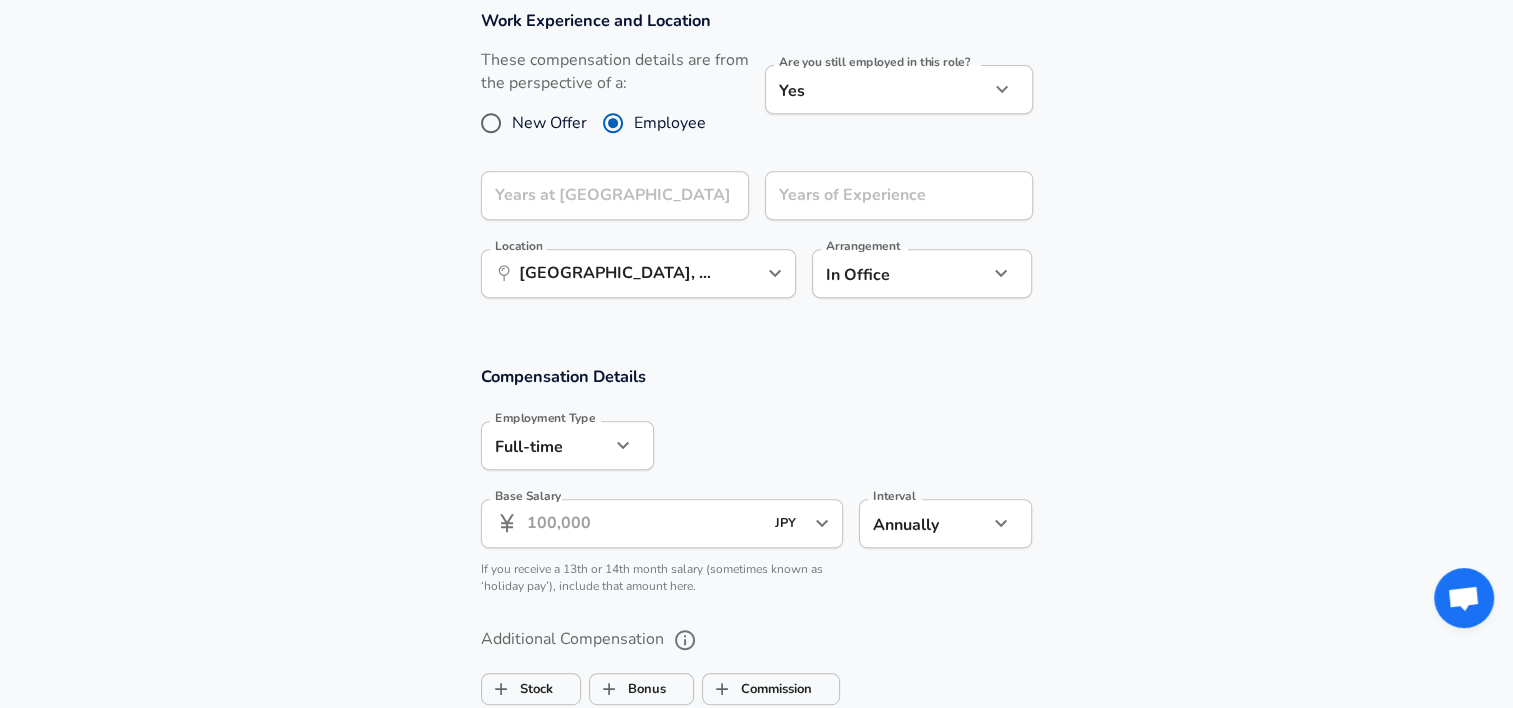 scroll, scrollTop: 900, scrollLeft: 0, axis: vertical 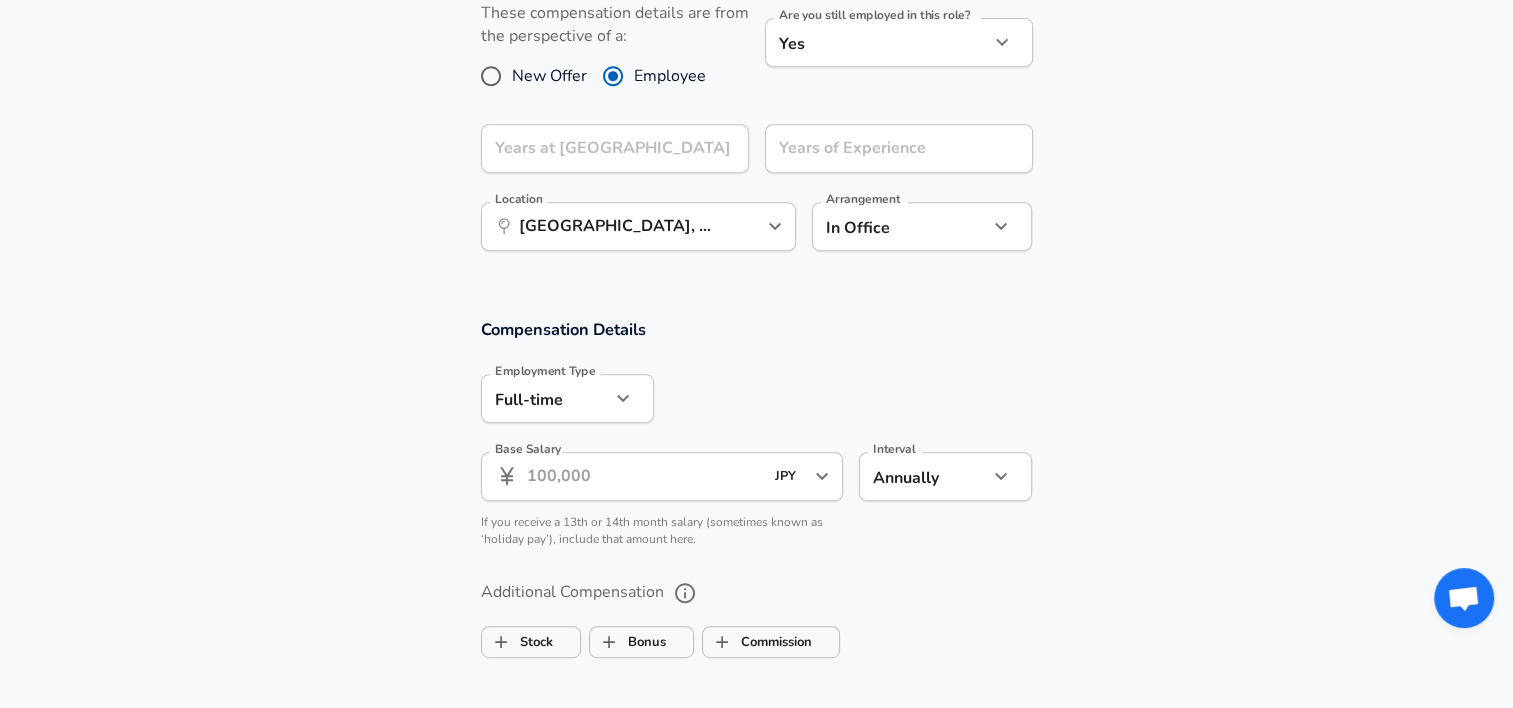 click on "Base Salary" at bounding box center [645, 476] 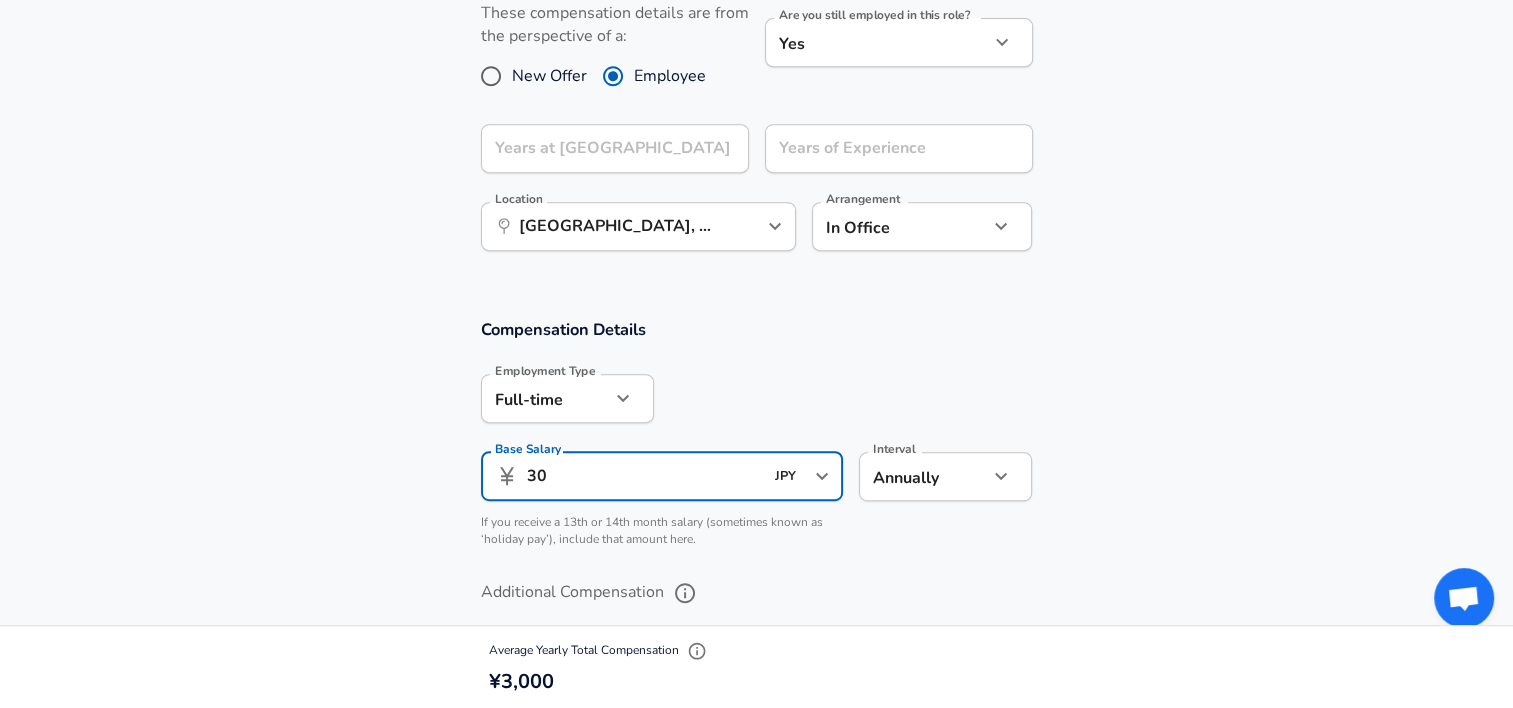type on "3" 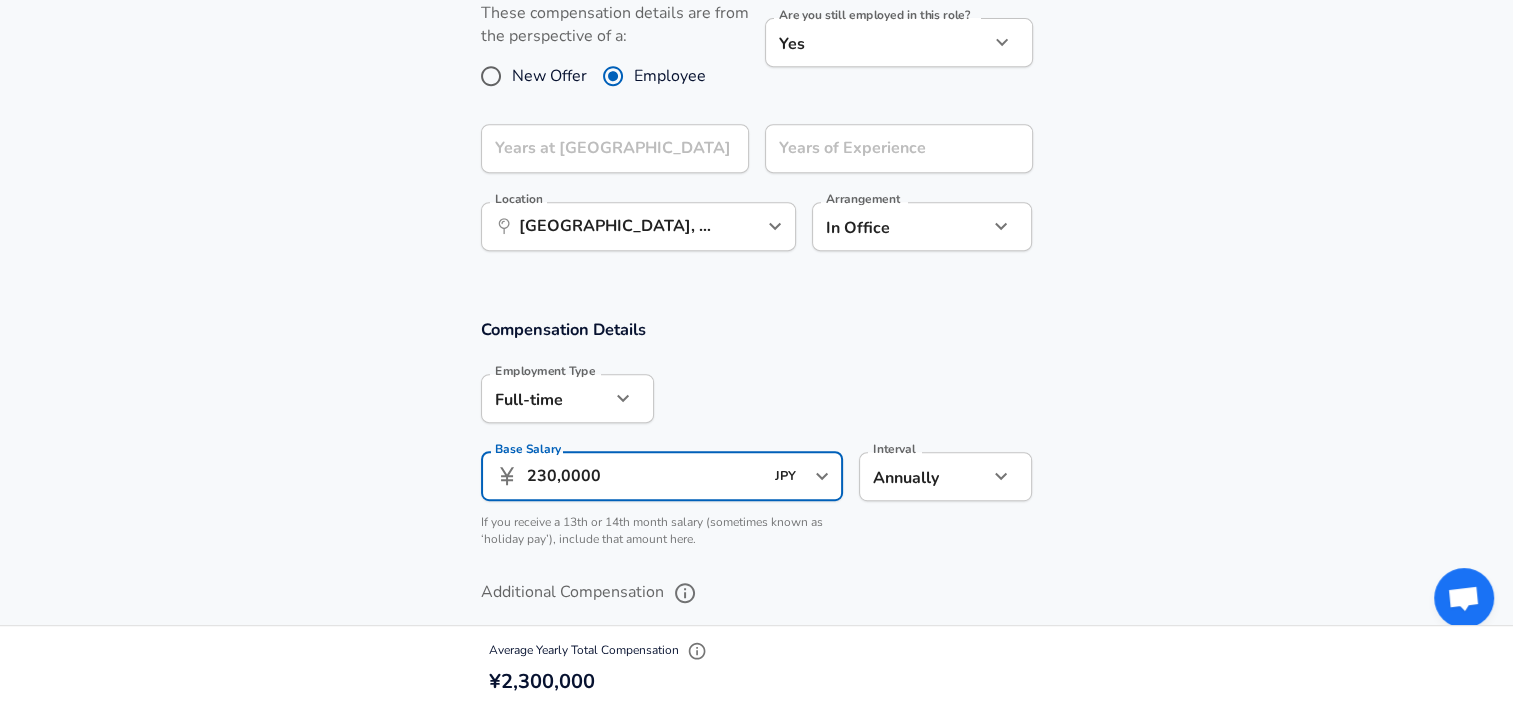 type on "230,0000" 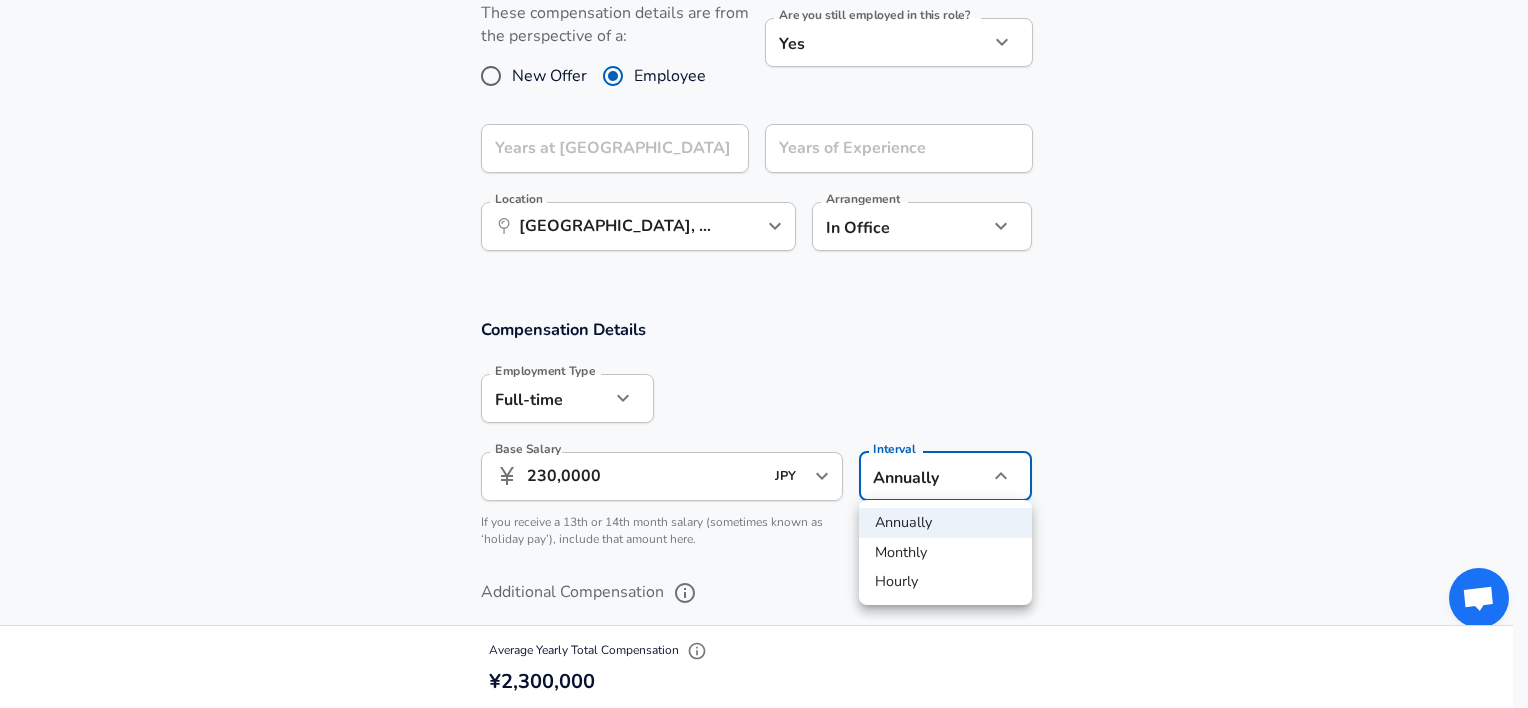 click on "Restart Add Your Salary Upload your offer letter   to verify your submission Enhance Privacy and Anonymity No Automatically hides specific fields until there are enough submissions to safely display the full details.   More Details Based on your submission and the data points that we have already collected, we will automatically hide and anonymize specific fields if there aren't enough data points to remain sufficiently anonymous. Company & Title Information   Enter the company you received your offer from Company NEC Company   Select the title that closest resembles your official title. This should be similar to the title that was present on your offer letter. Title Sales Title   Select a job family that best fits your role. If you can't find one, select 'Other' to enter a custom job family Job Family Sales Job Family Specialization Specialization Level Level Work Experience and Location These compensation details are from the perspective of a: New Offer Employee Are you still employed in this role? Yes yes" at bounding box center [764, -546] 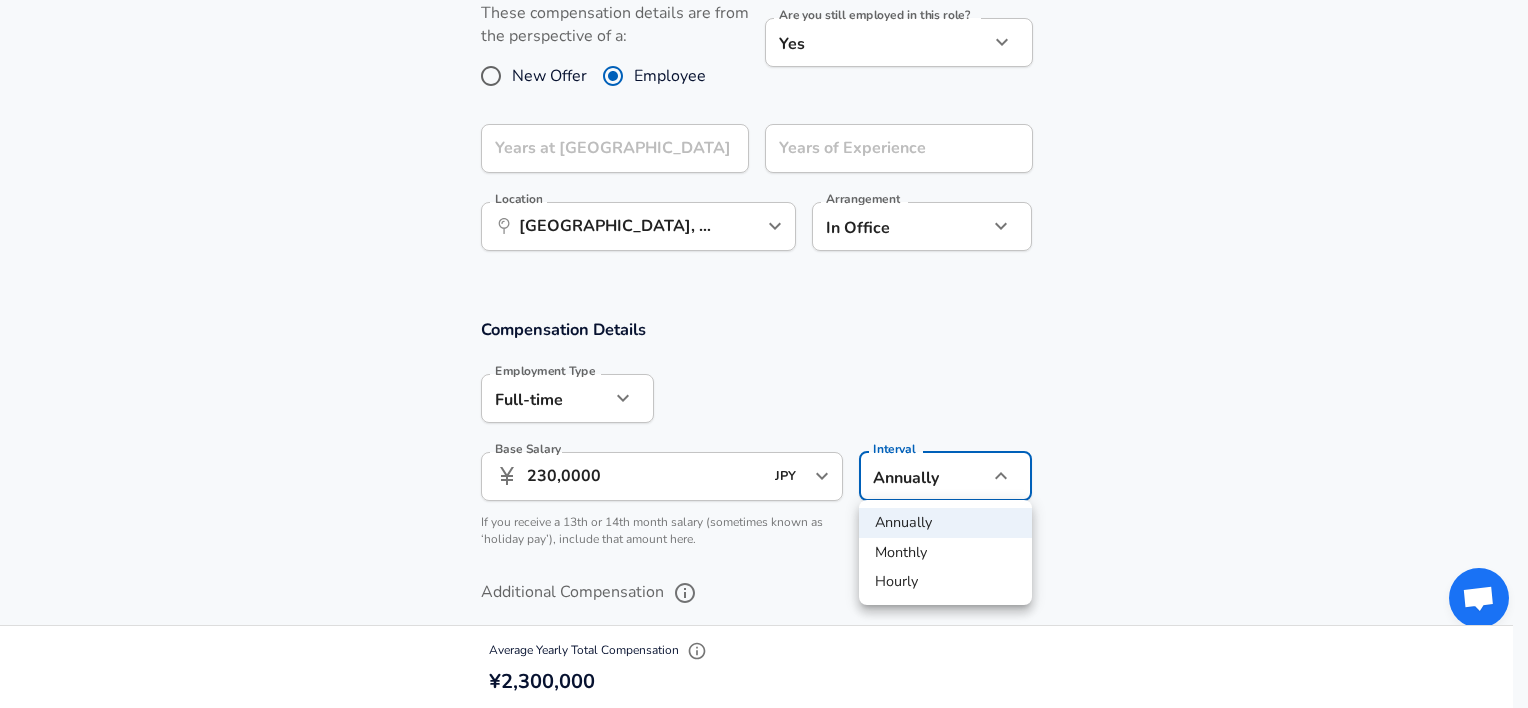 click on "Monthly" at bounding box center [945, 553] 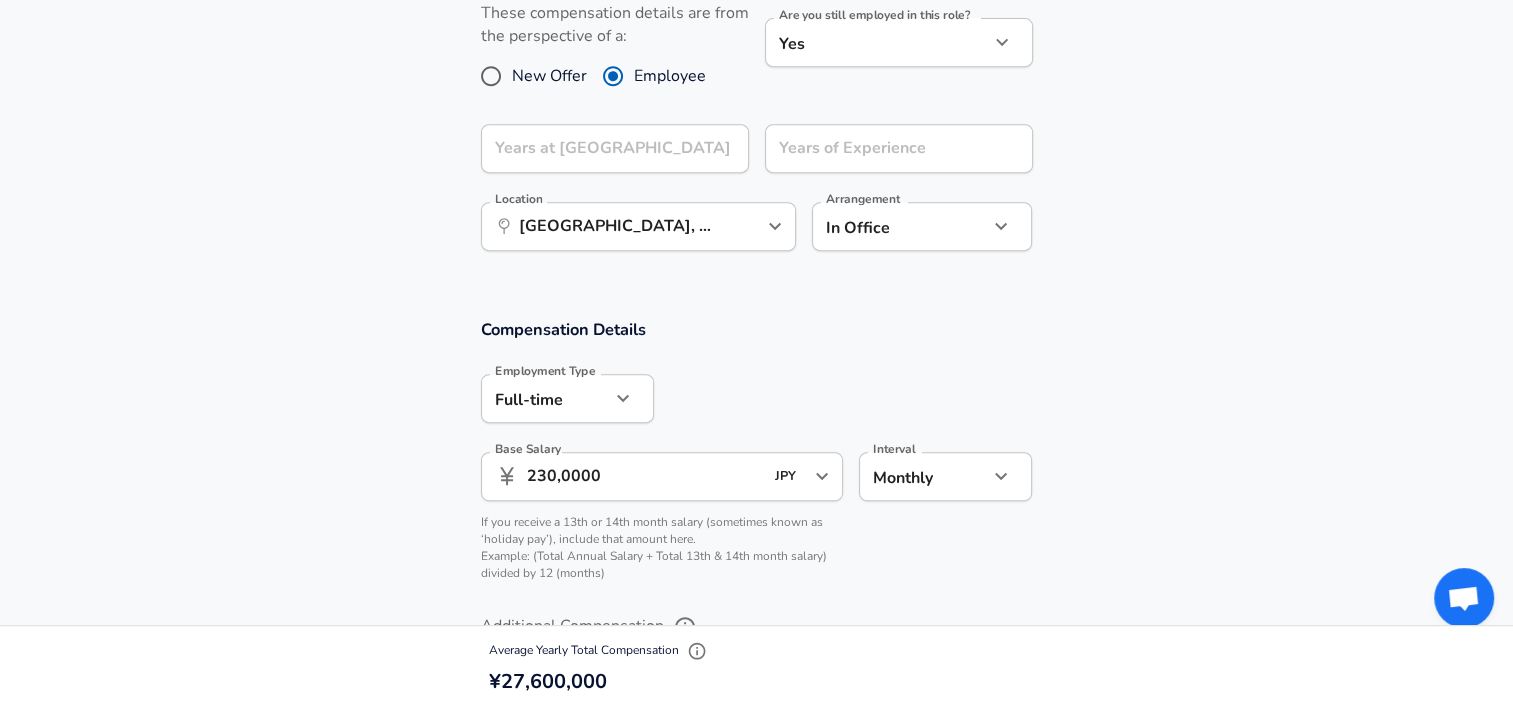 click on "Employment Type [DEMOGRAPHIC_DATA] full_time Employment Type Base Salary ​ 230,0000 JPY ​ Base Salary Interval Monthly monthly Interval If you receive a 13th or 14th month salary (sometimes known as ‘holiday pay’), include that amount here.  Example: (Total Annual Salary + Total 13th & 14th month salary) divided by 12 (months)" at bounding box center [749, 476] 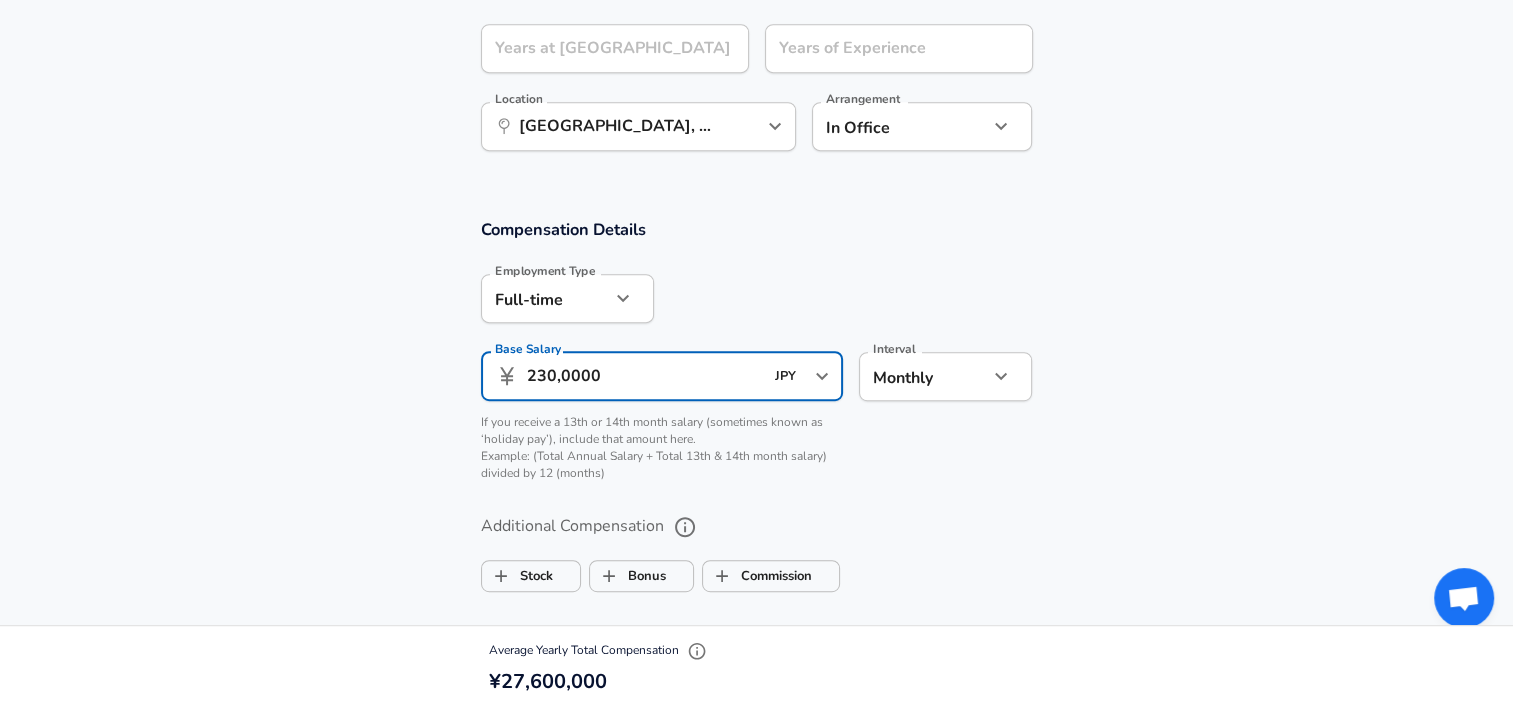 click on "230,0000" at bounding box center [645, 376] 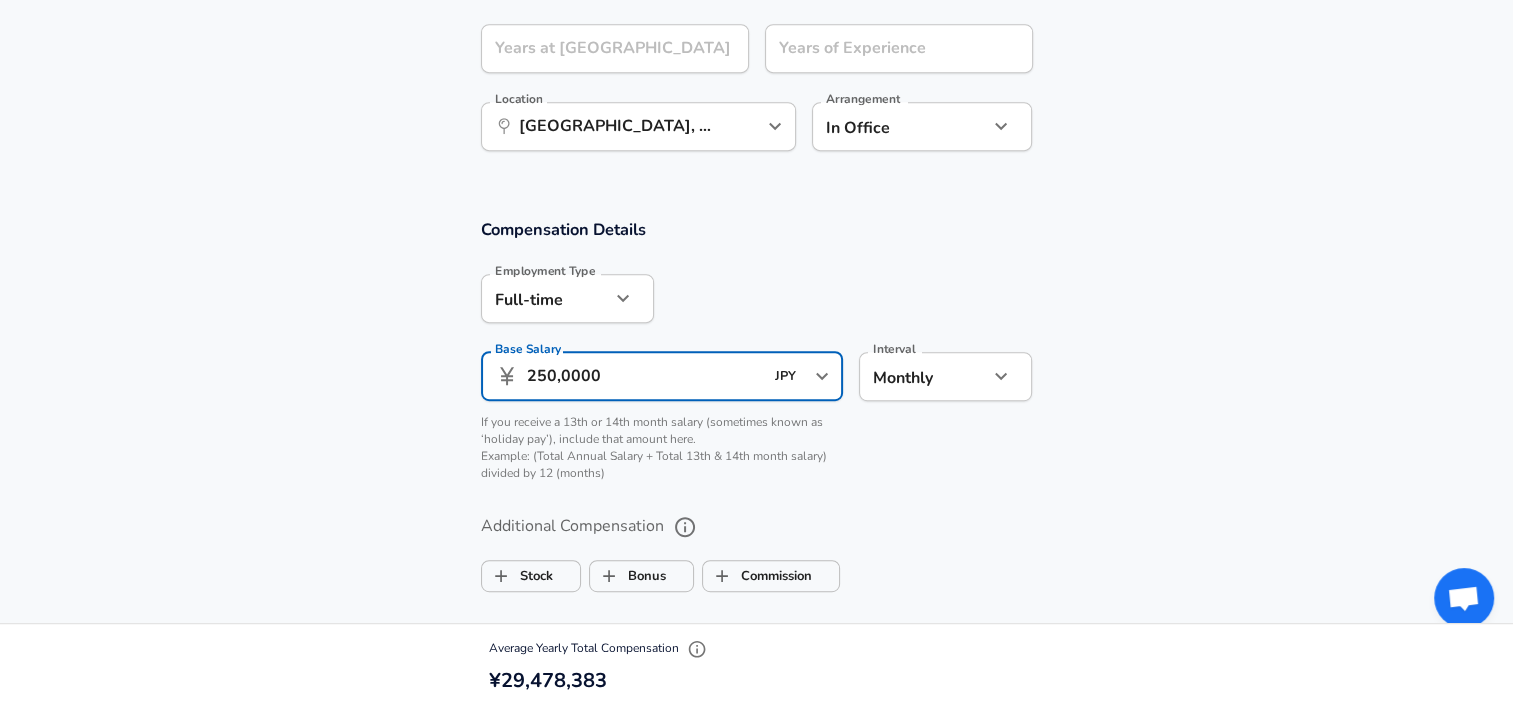 type on "250,0000" 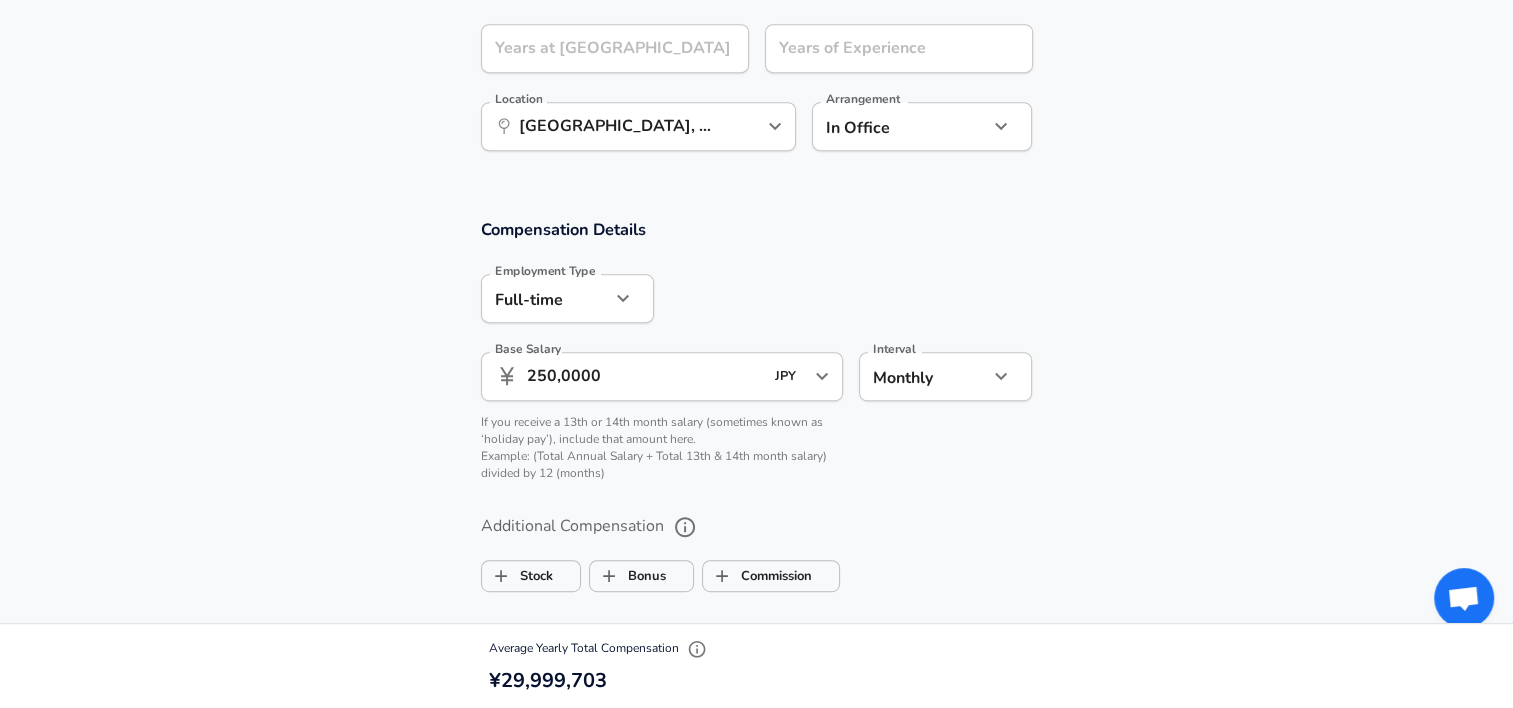 click on "Employment Type [DEMOGRAPHIC_DATA] full_time Employment Type Base Salary ​ 250,0000 JPY ​ Base Salary Interval Monthly monthly Interval If you receive a 13th or 14th month salary (sometimes known as ‘holiday pay’), include that amount here.  Example: (Total Annual Salary + Total 13th & 14th month salary) divided by 12 (months)" at bounding box center (749, 376) 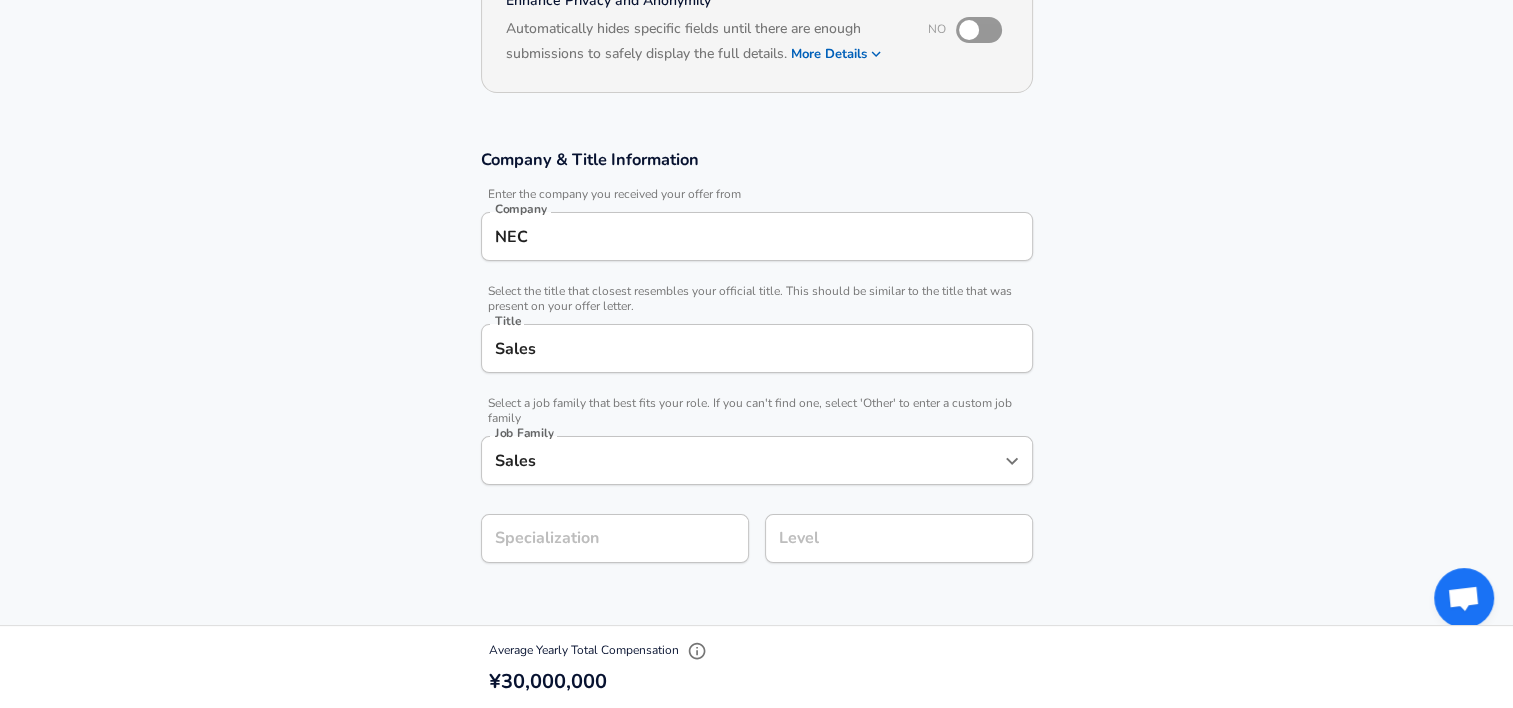 scroll, scrollTop: 0, scrollLeft: 0, axis: both 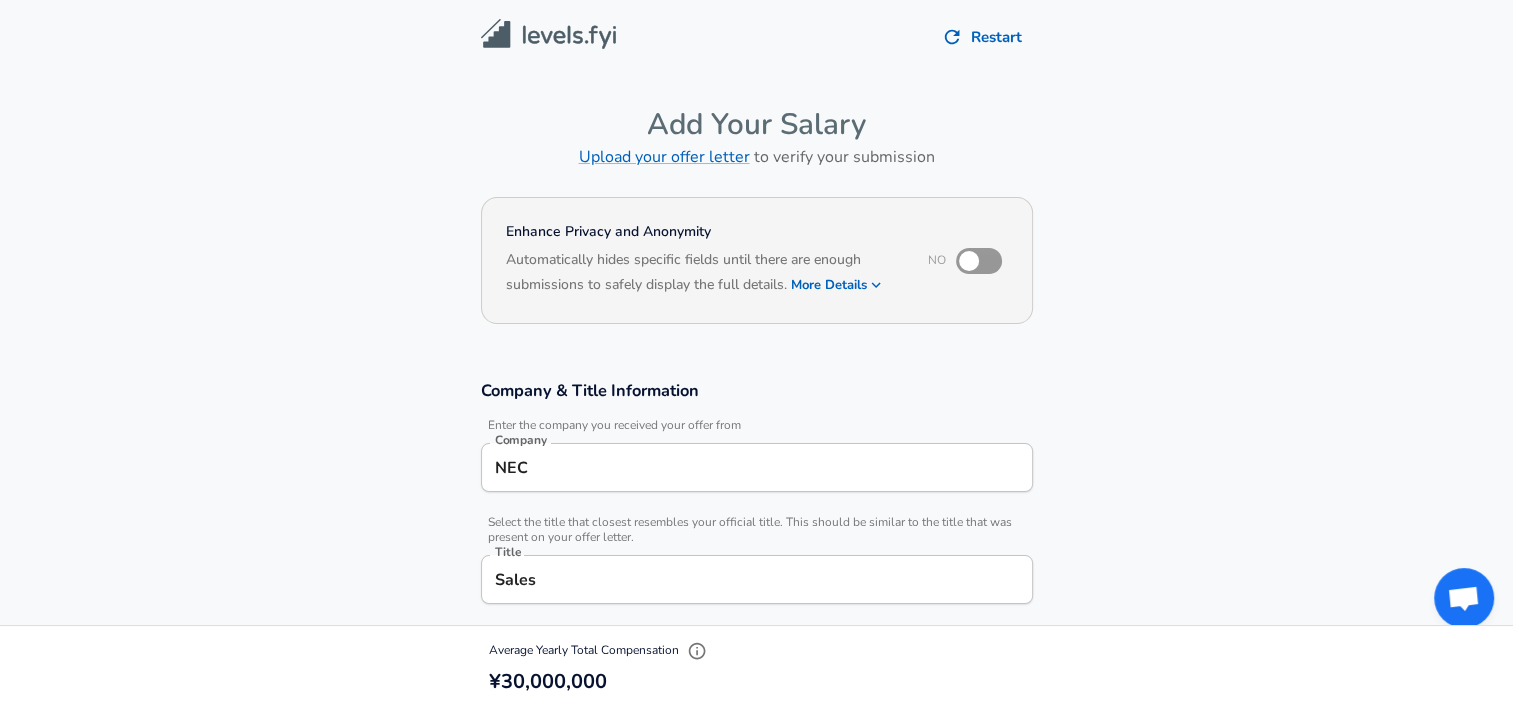 click on "Based on your submission and the data points that we have already collected, we will automatically hide and anonymize specific fields if there aren't enough data points to remain sufficiently anonymous." at bounding box center (757, 299) 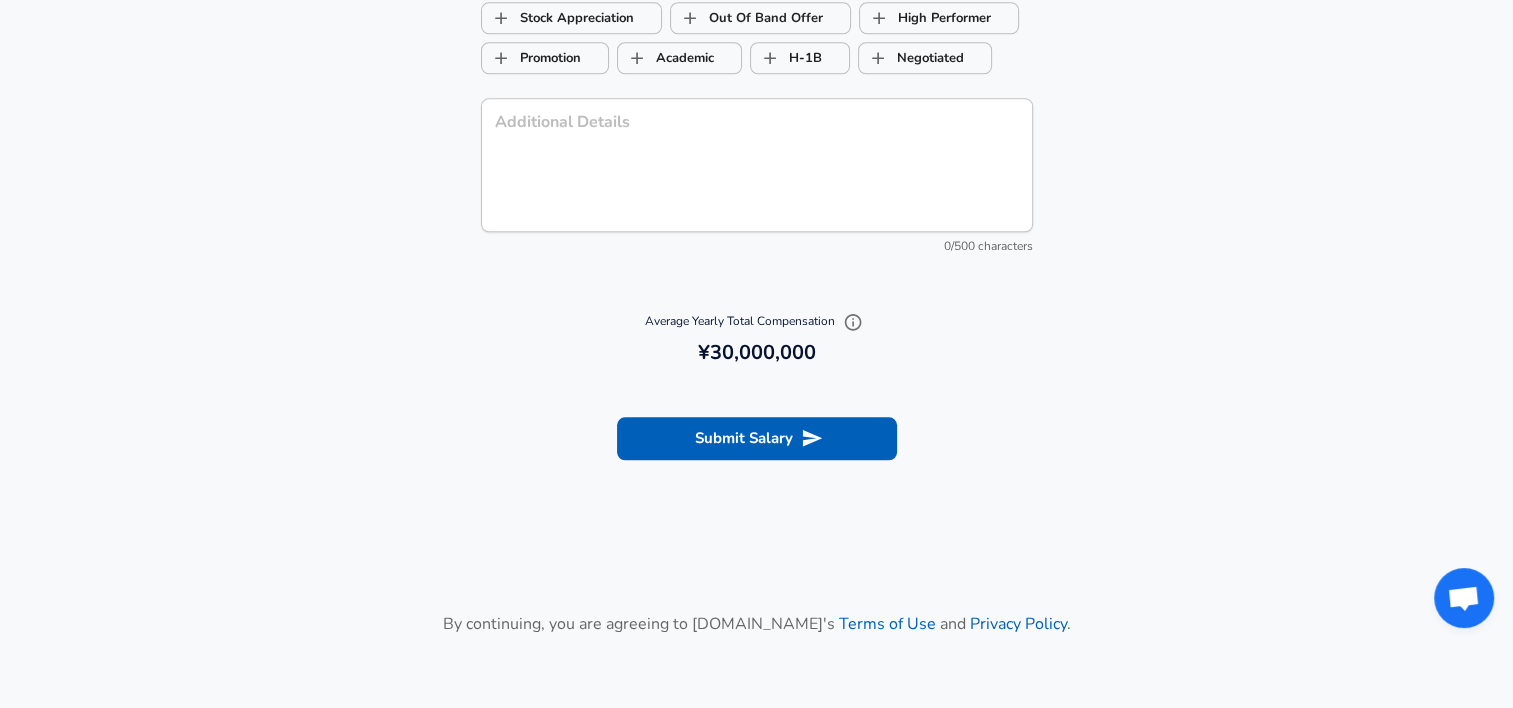 scroll, scrollTop: 2000, scrollLeft: 0, axis: vertical 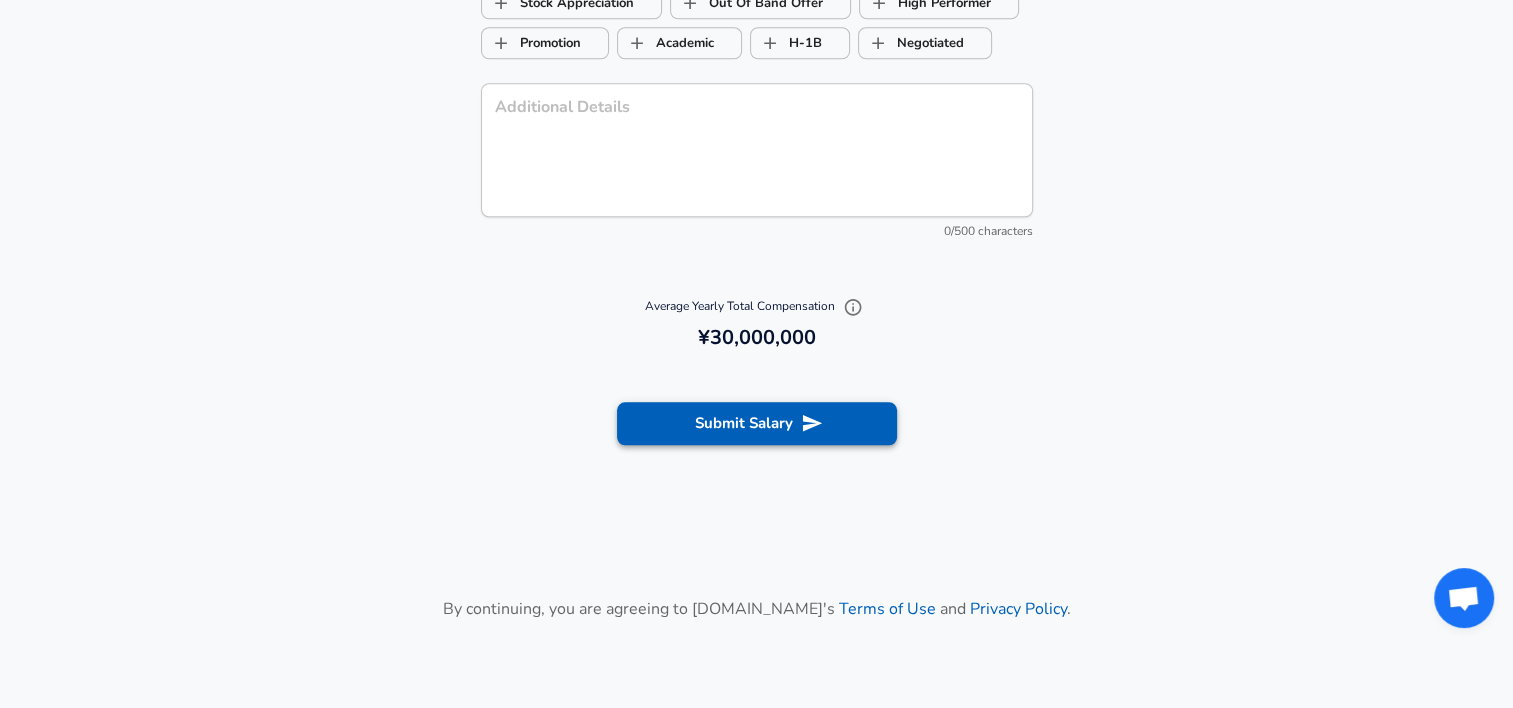 click on "Submit Salary" at bounding box center [757, 423] 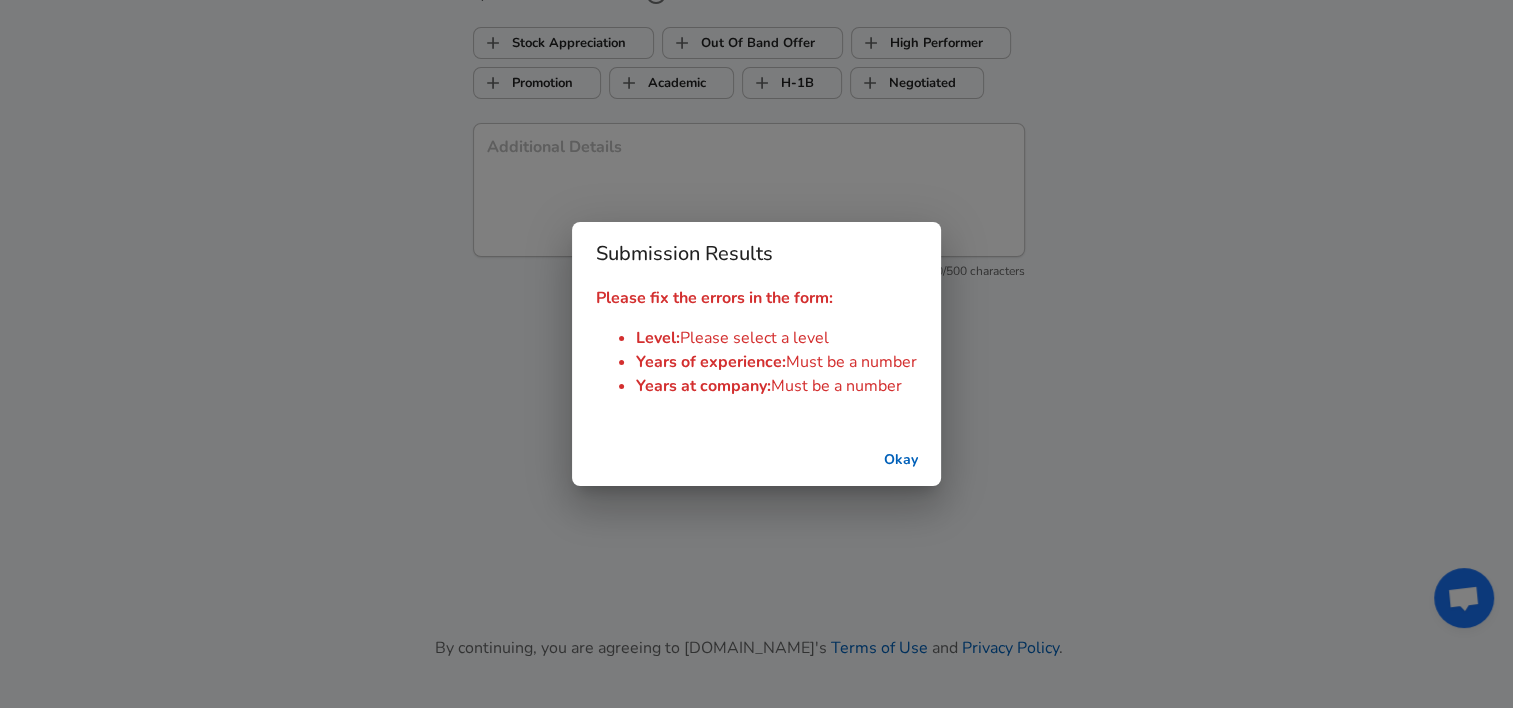 scroll, scrollTop: 2040, scrollLeft: 0, axis: vertical 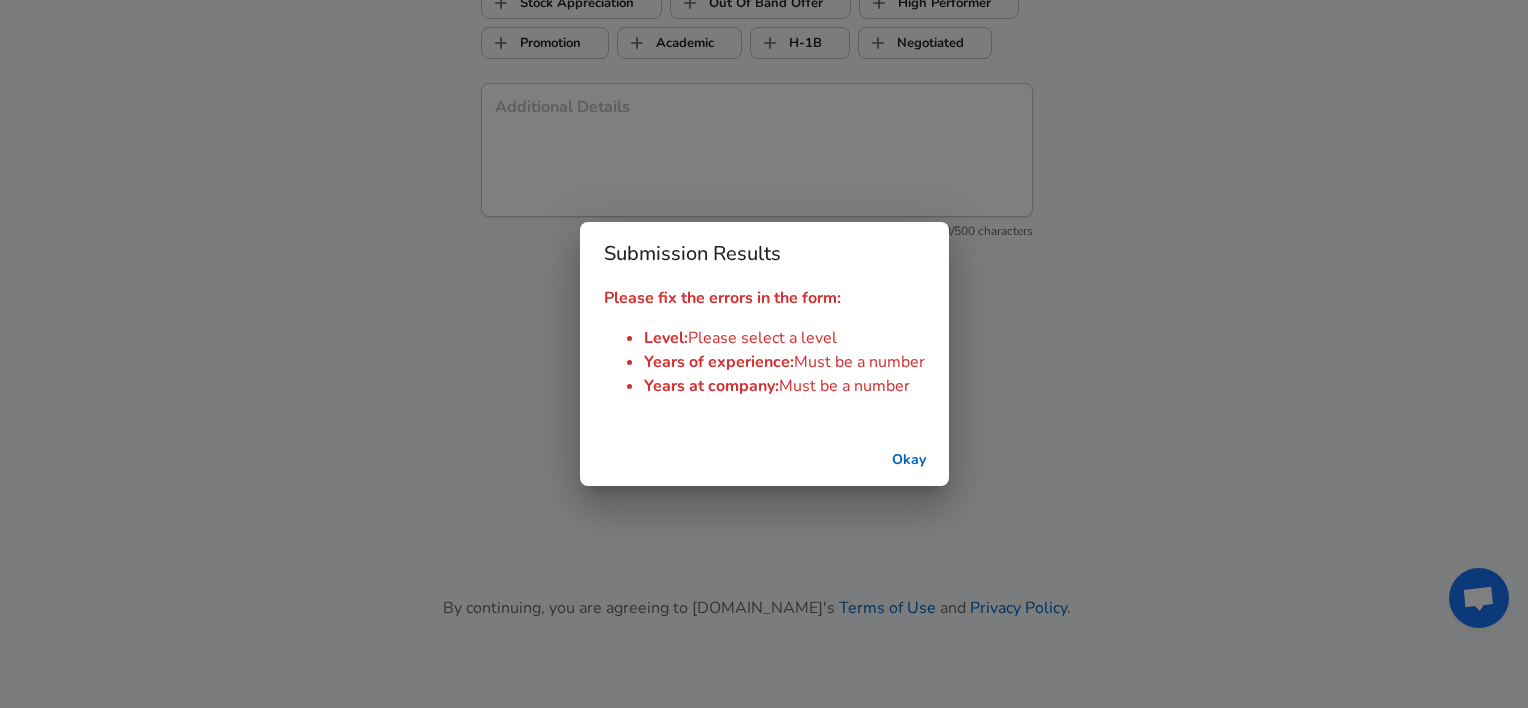 click on "Okay" at bounding box center (909, 460) 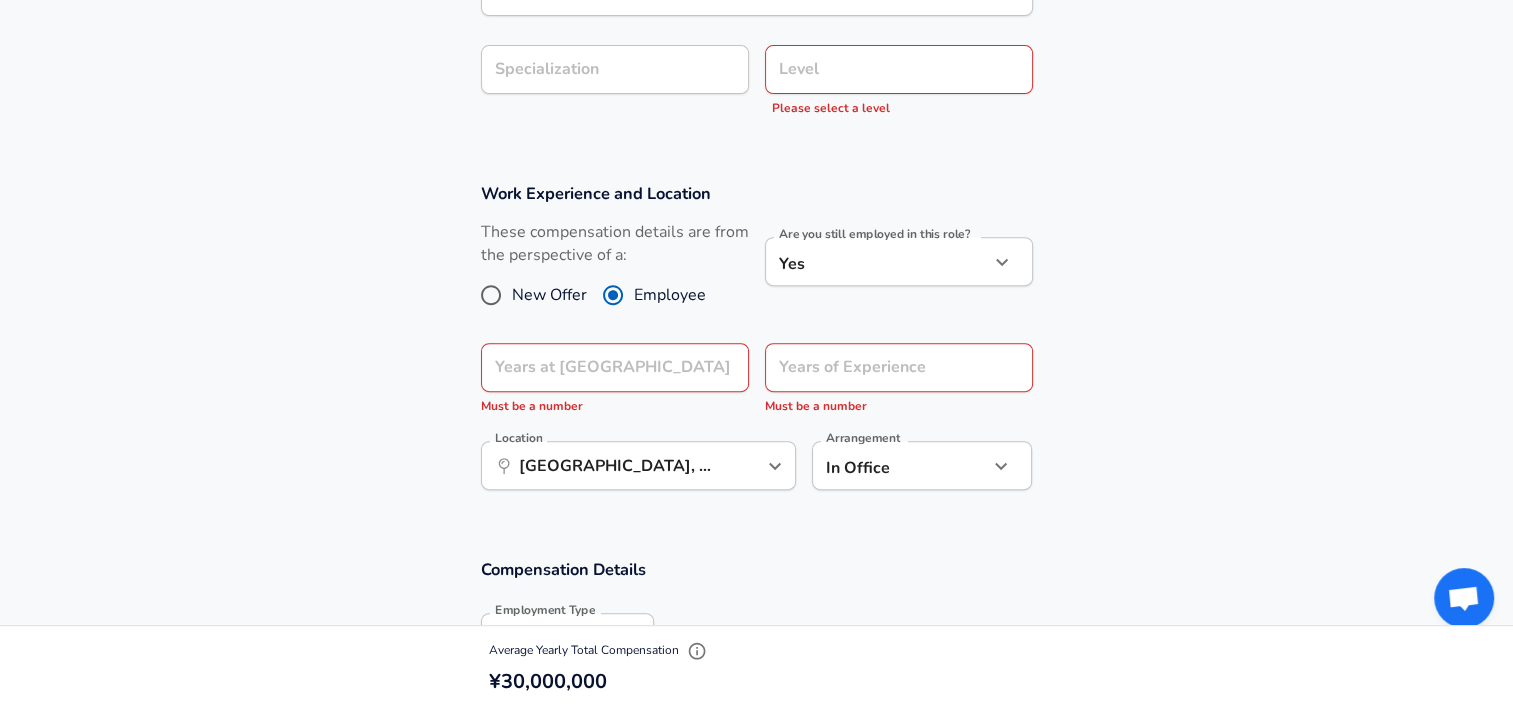 scroll, scrollTop: 740, scrollLeft: 0, axis: vertical 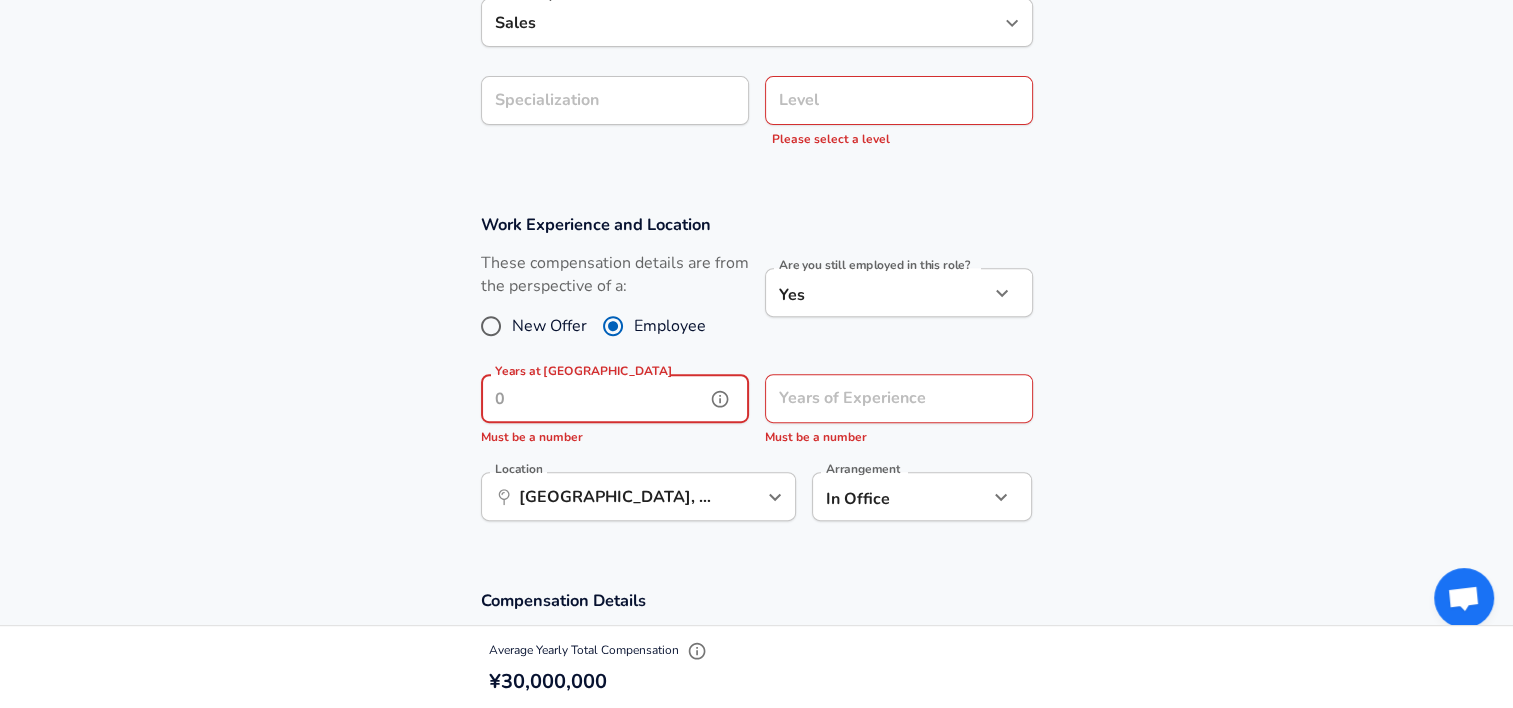 click on "Years at [GEOGRAPHIC_DATA]" at bounding box center [593, 398] 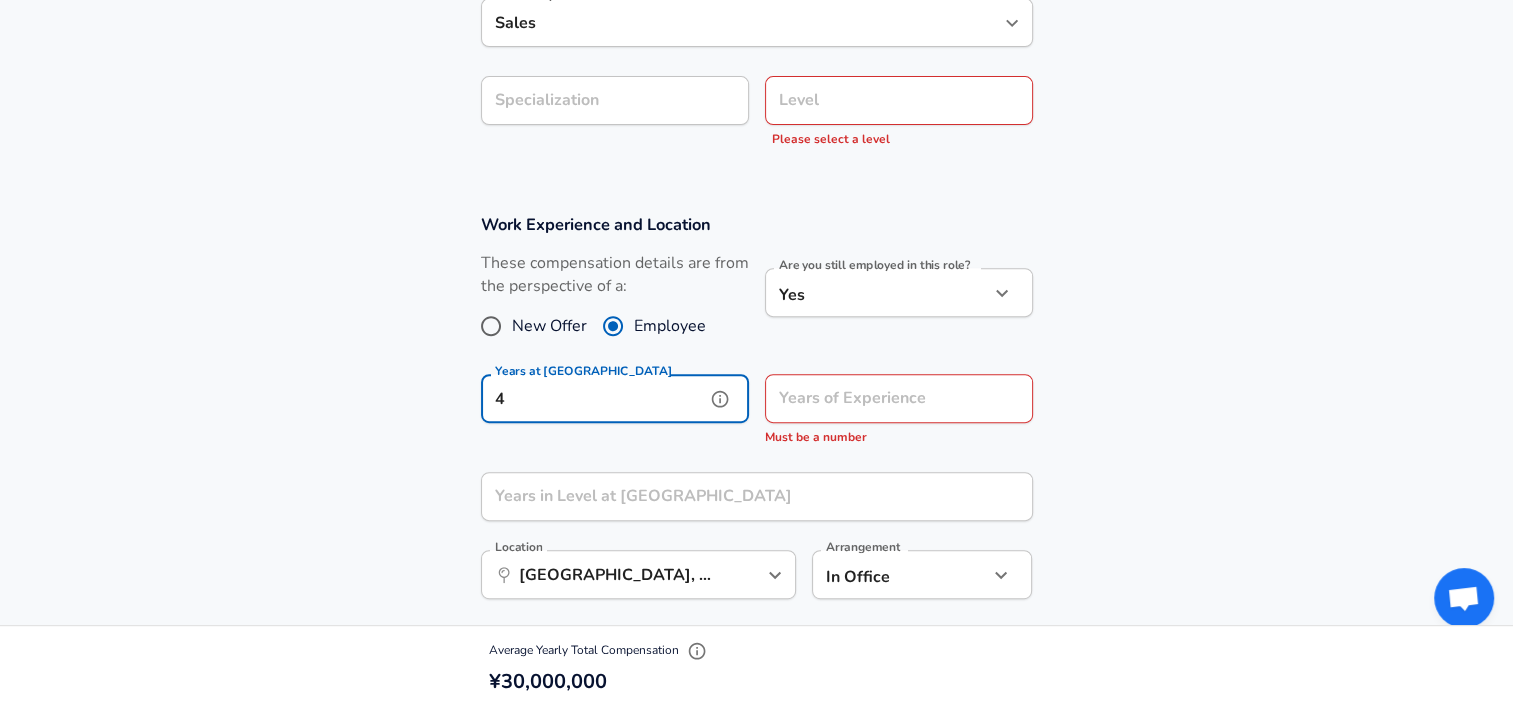 type on "4" 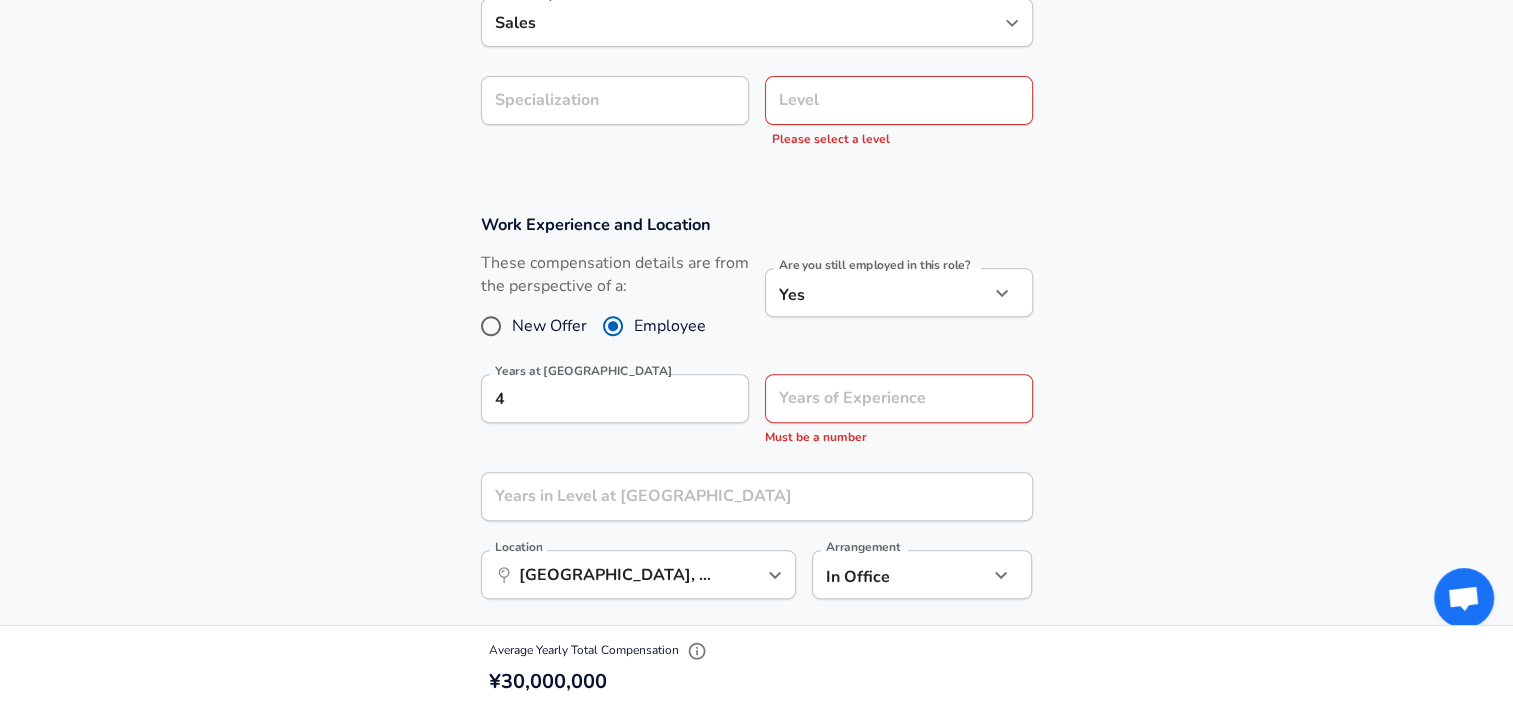 click on "Work Experience and Location These compensation details are from the perspective of a: New Offer Employee Are you still employed in this role? Yes yes Are you still employed in this role? Years at NEC 4 Years at NEC Years of Experience Years of Experience Must be a number Years in Level at NEC Years in Level at NEC Location ​ [GEOGRAPHIC_DATA], [GEOGRAPHIC_DATA], [GEOGRAPHIC_DATA] Location Arrangement In Office office Arrangement" at bounding box center (756, 417) 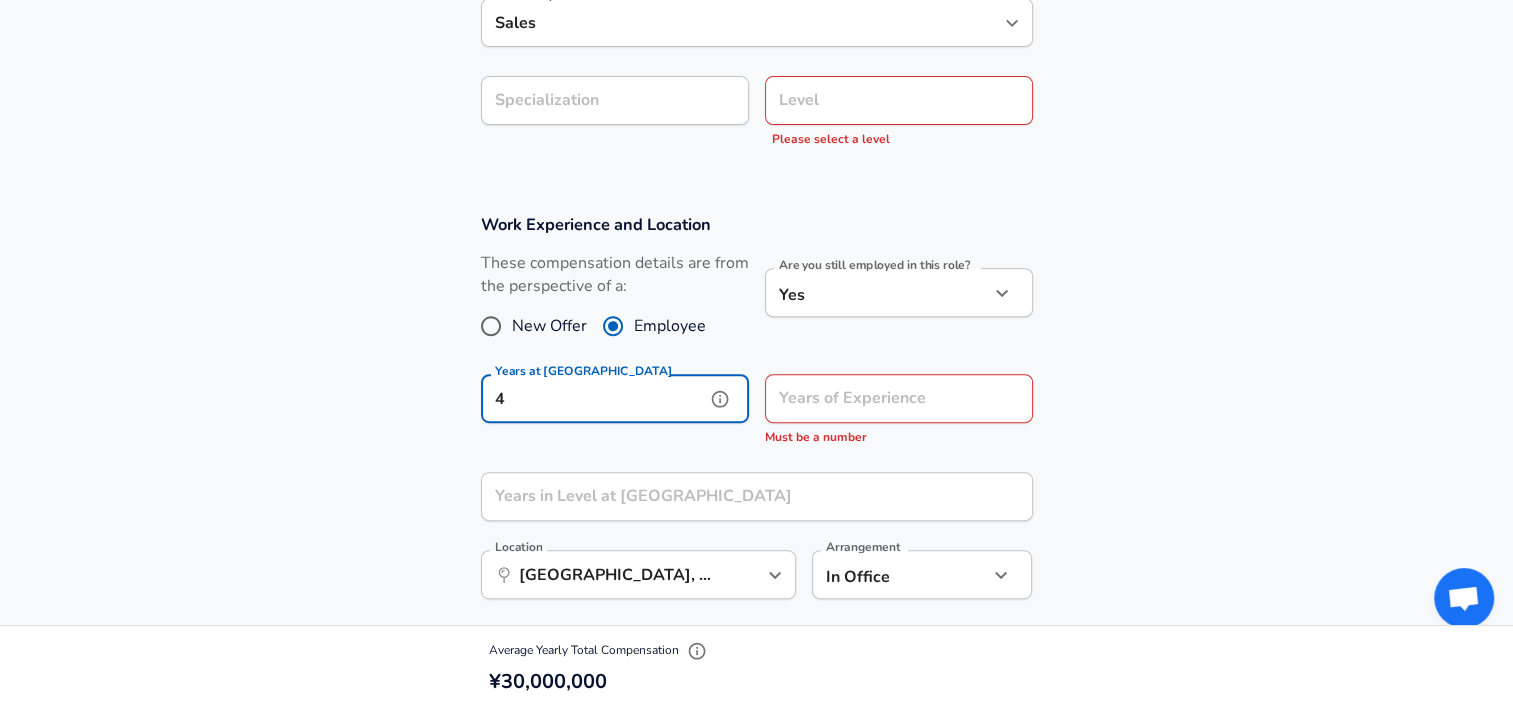 click on "4" at bounding box center (593, 398) 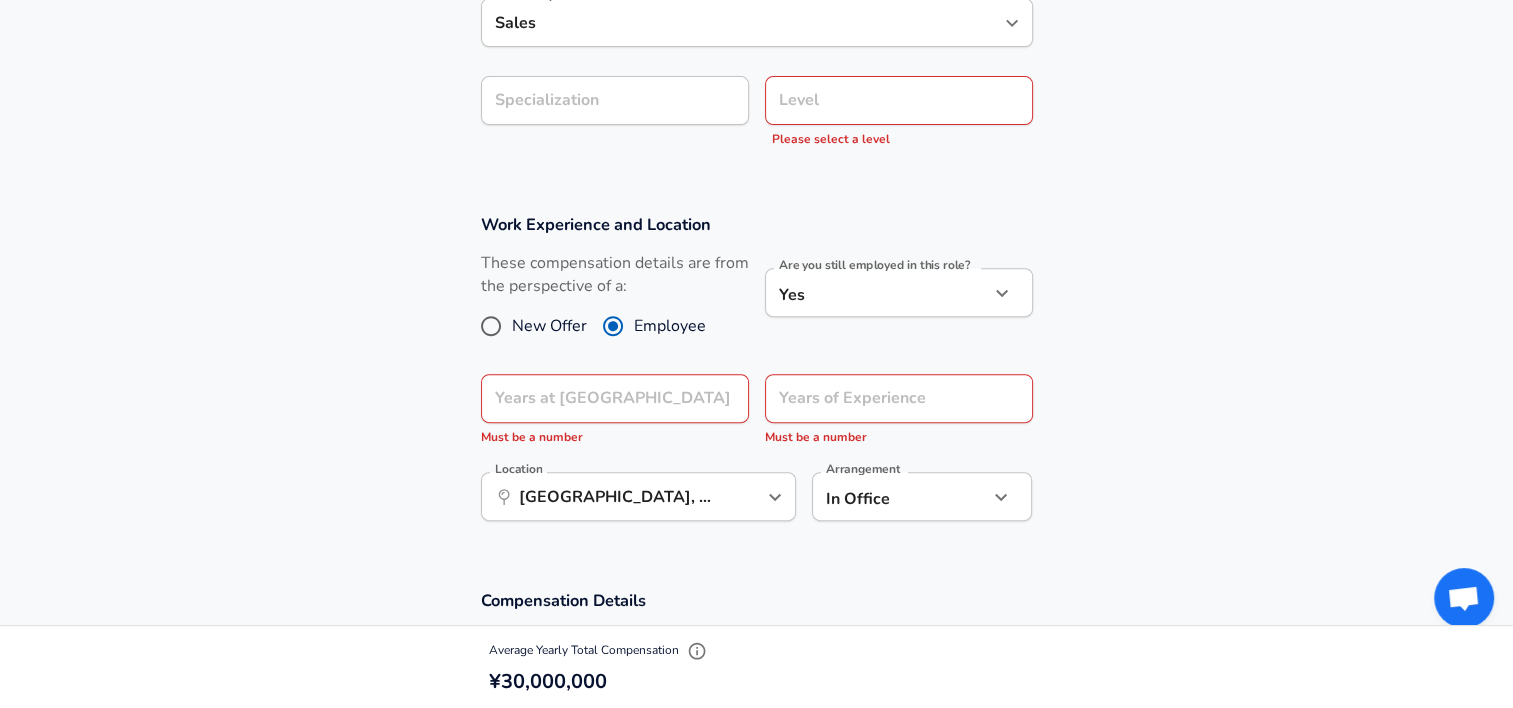click on "Work Experience and Location These compensation details are from the perspective of a: New Offer Employee Are you still employed in this role? Yes yes Are you still employed in this role? Years at NEC Years at NEC Must be a number Years of Experience Years of Experience Must be a number Location ​ [GEOGRAPHIC_DATA], [GEOGRAPHIC_DATA], [GEOGRAPHIC_DATA] Location Arrangement In Office office Arrangement" at bounding box center (756, 378) 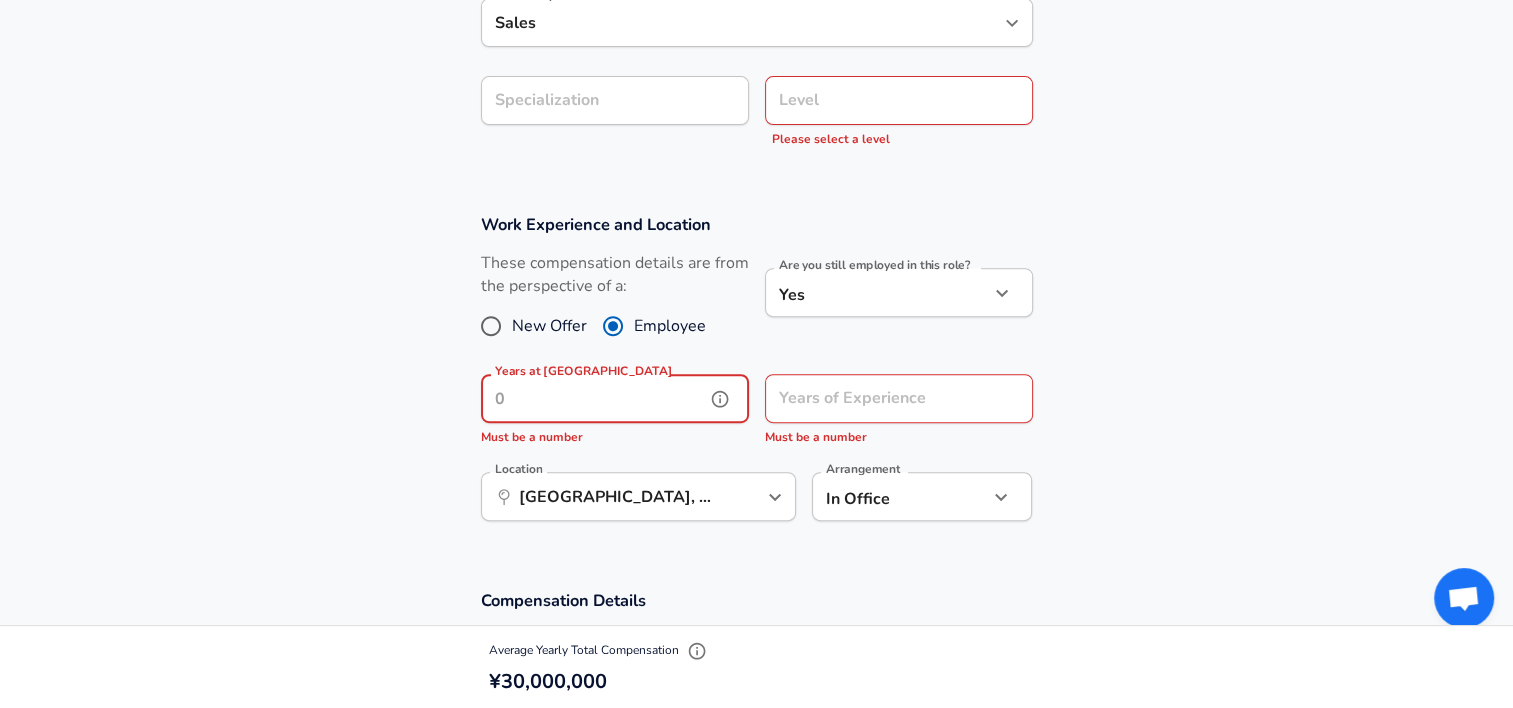 click on "Years at [GEOGRAPHIC_DATA]" at bounding box center (593, 398) 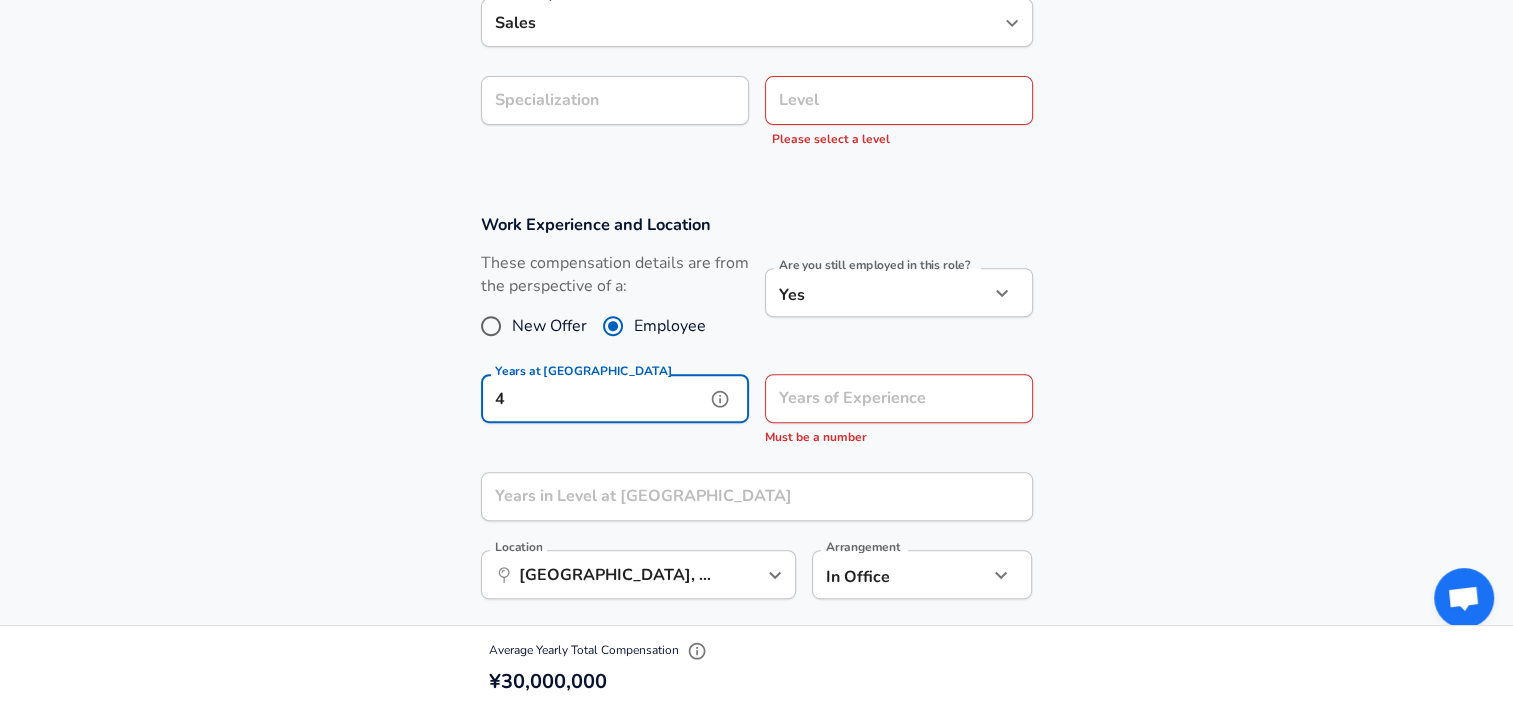 type on "4" 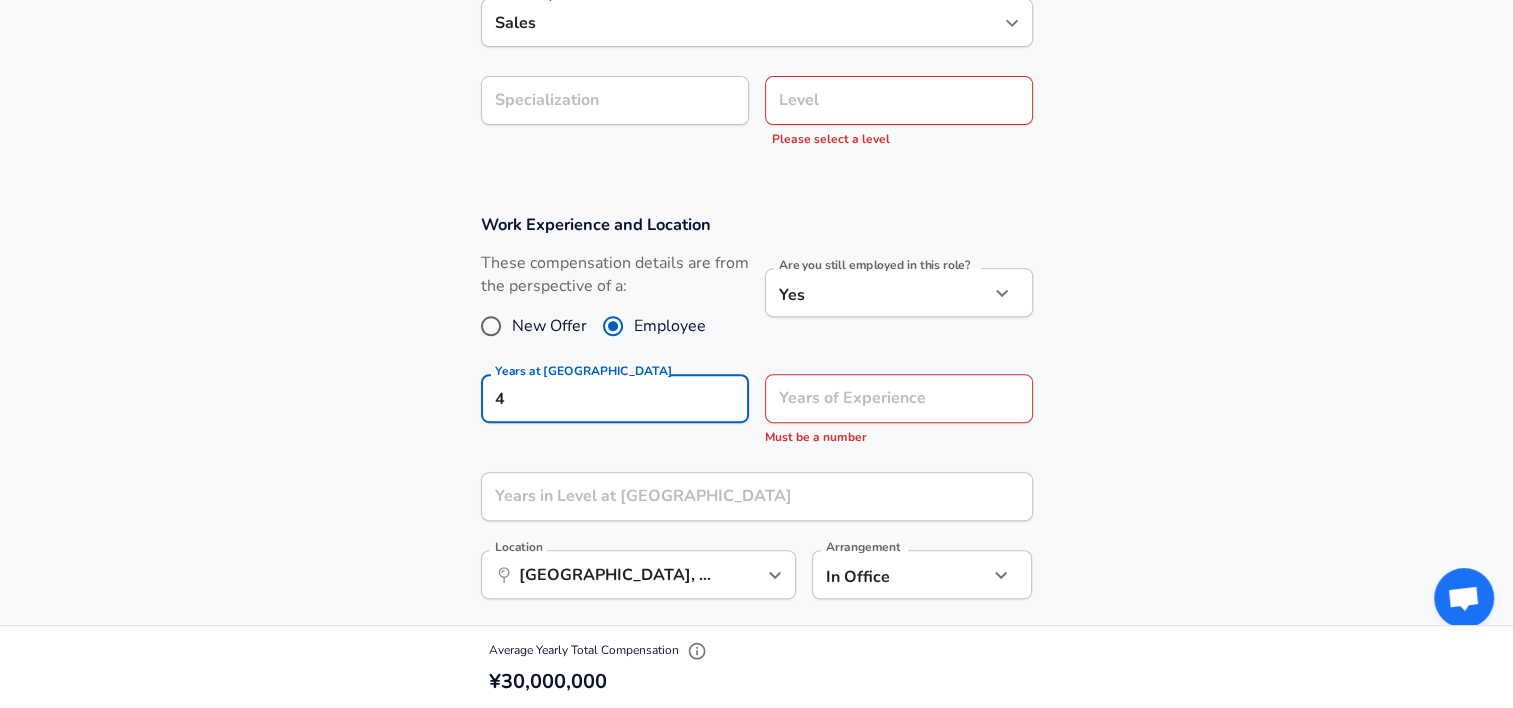 click on "Work Experience and Location These compensation details are from the perspective of a: New Offer Employee Are you still employed in this role? Yes yes Are you still employed in this role? Years at NEC 4 Years at NEC Years of Experience Years of Experience Must be a number Years in Level at NEC Years in Level at NEC Location ​ [GEOGRAPHIC_DATA], [GEOGRAPHIC_DATA], [GEOGRAPHIC_DATA] Location Arrangement In Office office Arrangement" at bounding box center [756, 417] 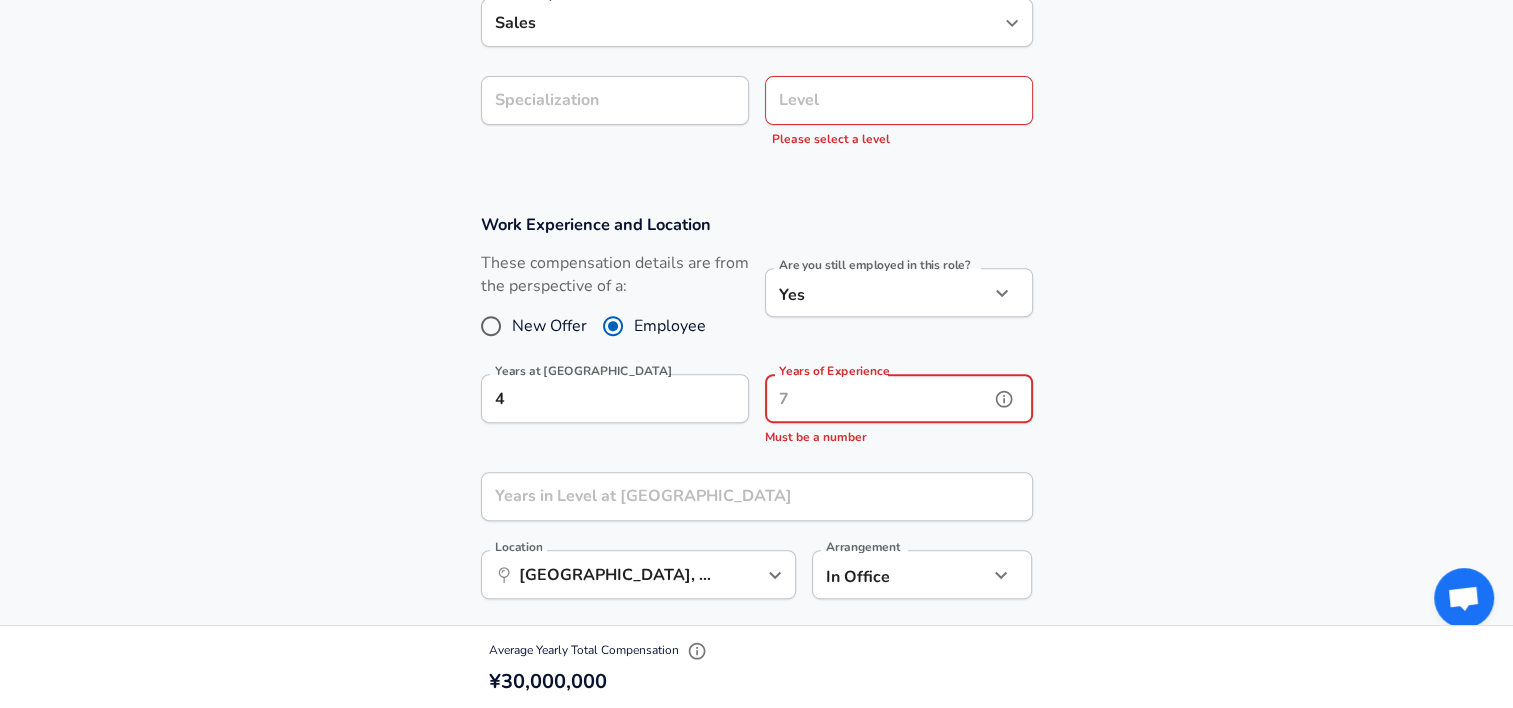 click on "Years of Experience" at bounding box center (877, 398) 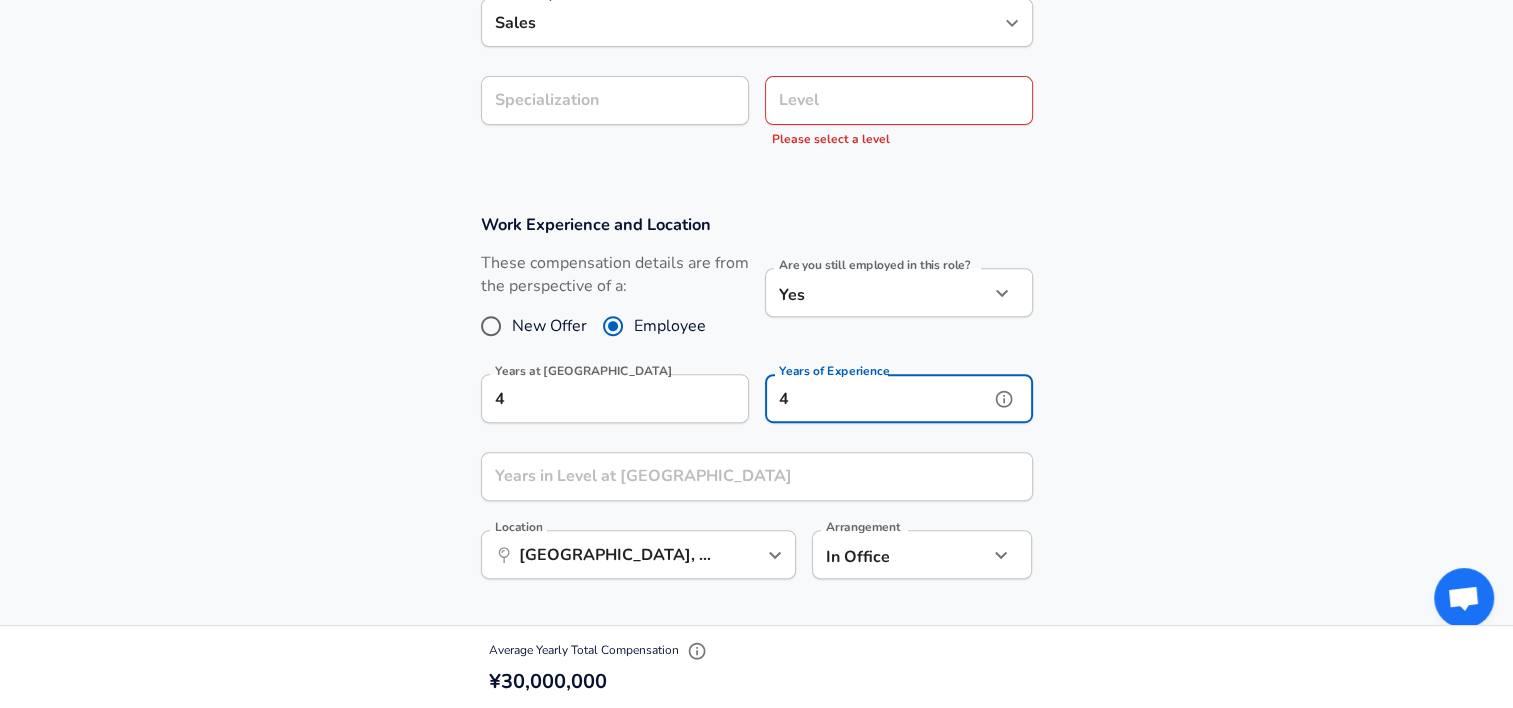 type on "4" 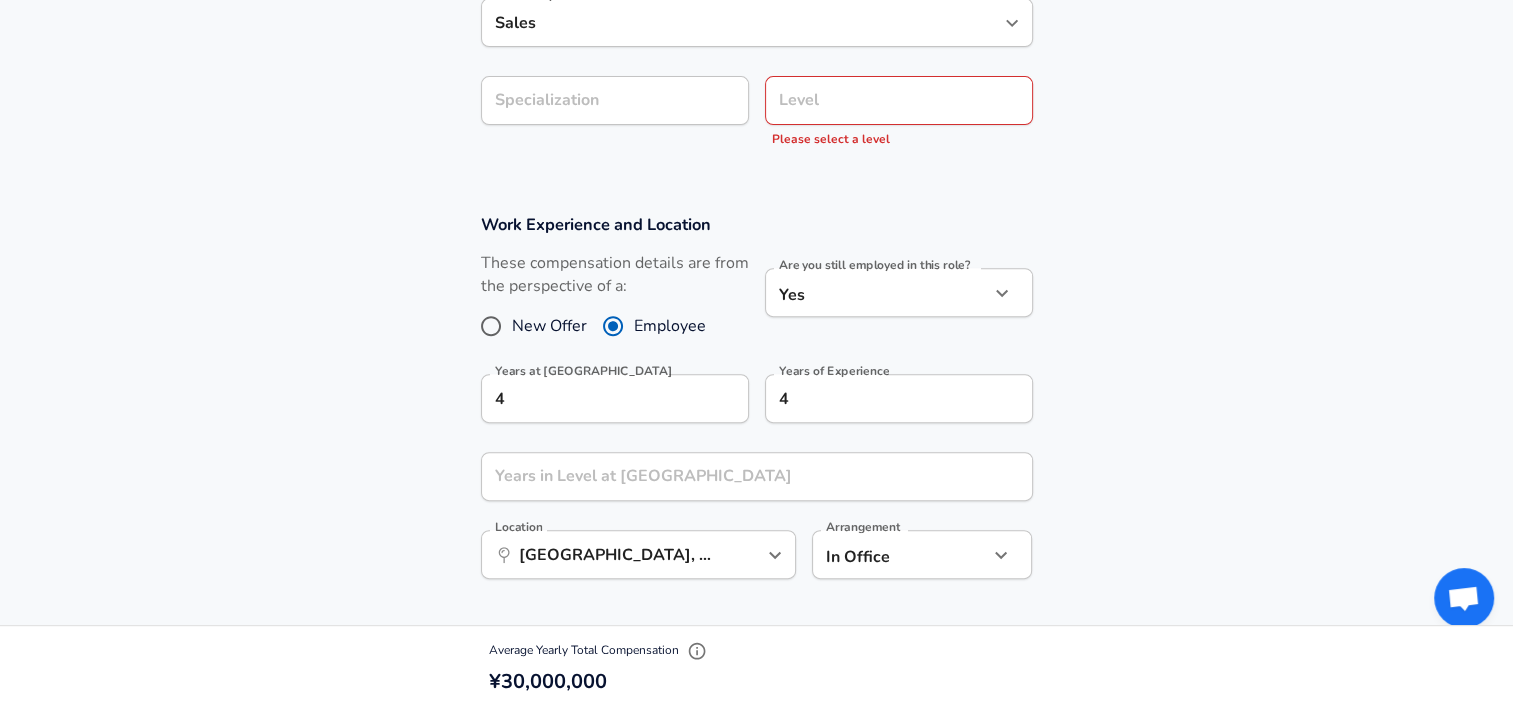 click on "Work Experience and Location These compensation details are from the perspective of a: New Offer Employee Are you still employed in this role? Yes yes Are you still employed in this role? Years at NEC 4 Years at NEC Years of Experience 4 Years of Experience Years in Level at NEC Years in Level at NEC Location ​ [GEOGRAPHIC_DATA], [GEOGRAPHIC_DATA], [GEOGRAPHIC_DATA] Location Arrangement In Office office Arrangement" at bounding box center (756, 407) 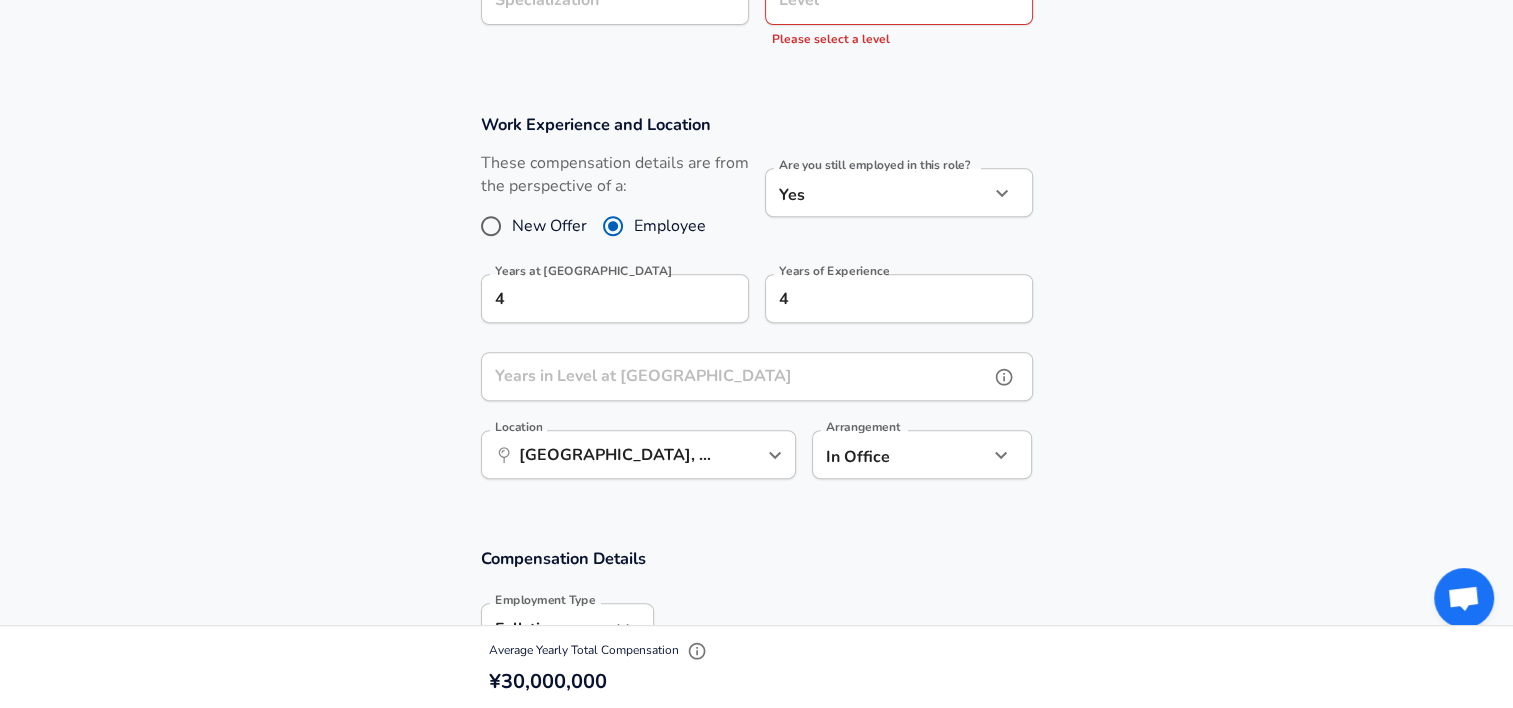 click at bounding box center (1004, 377) 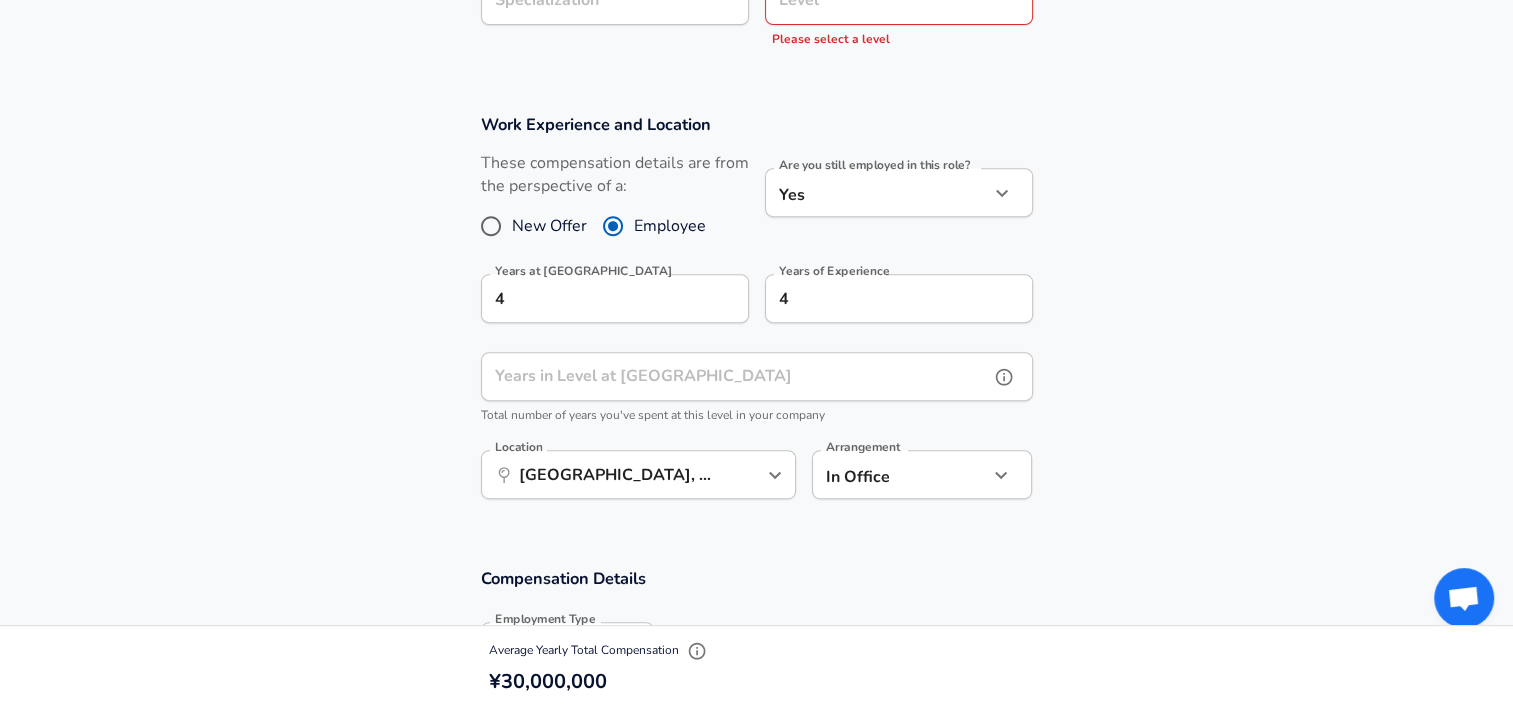 click on "Years in Level at [GEOGRAPHIC_DATA]" at bounding box center [735, 376] 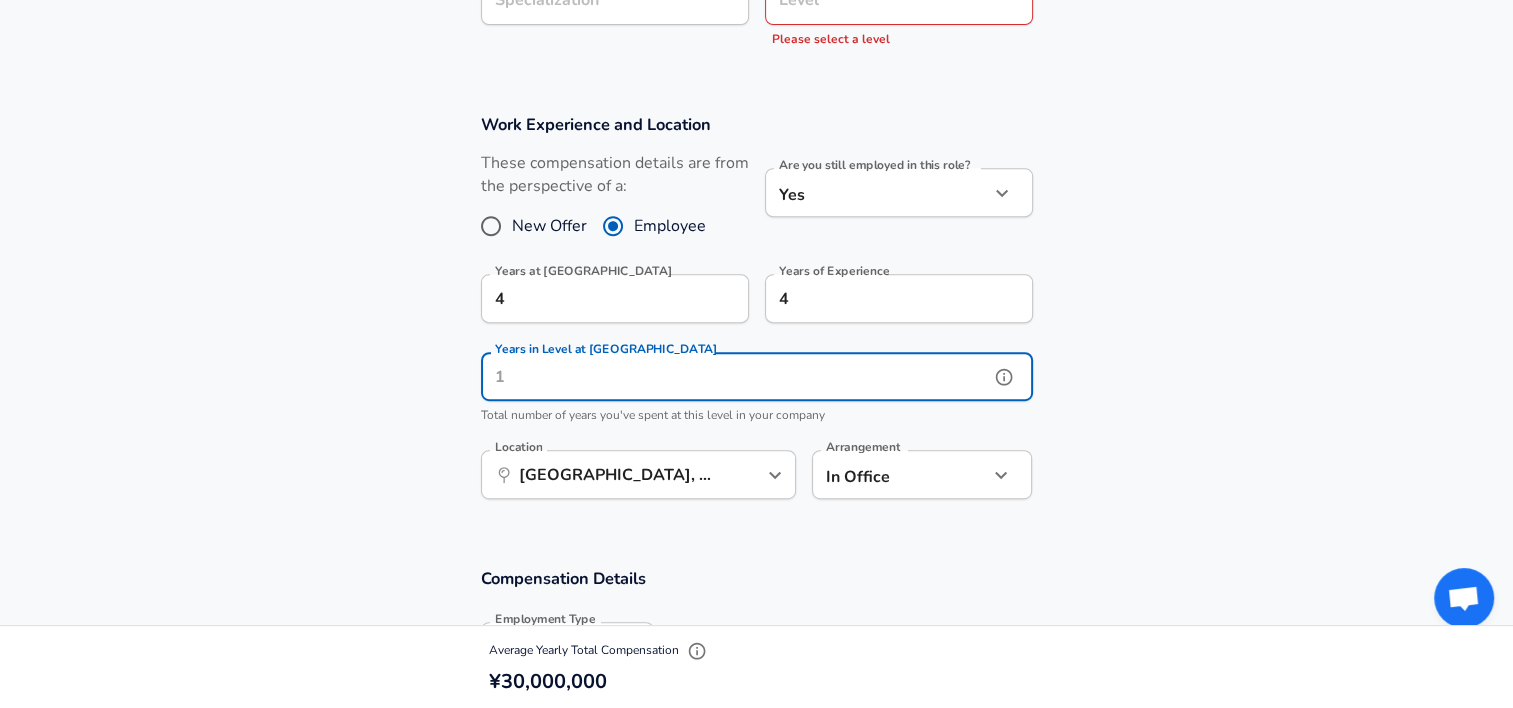 click on "Years in Level at [GEOGRAPHIC_DATA]" at bounding box center (735, 376) 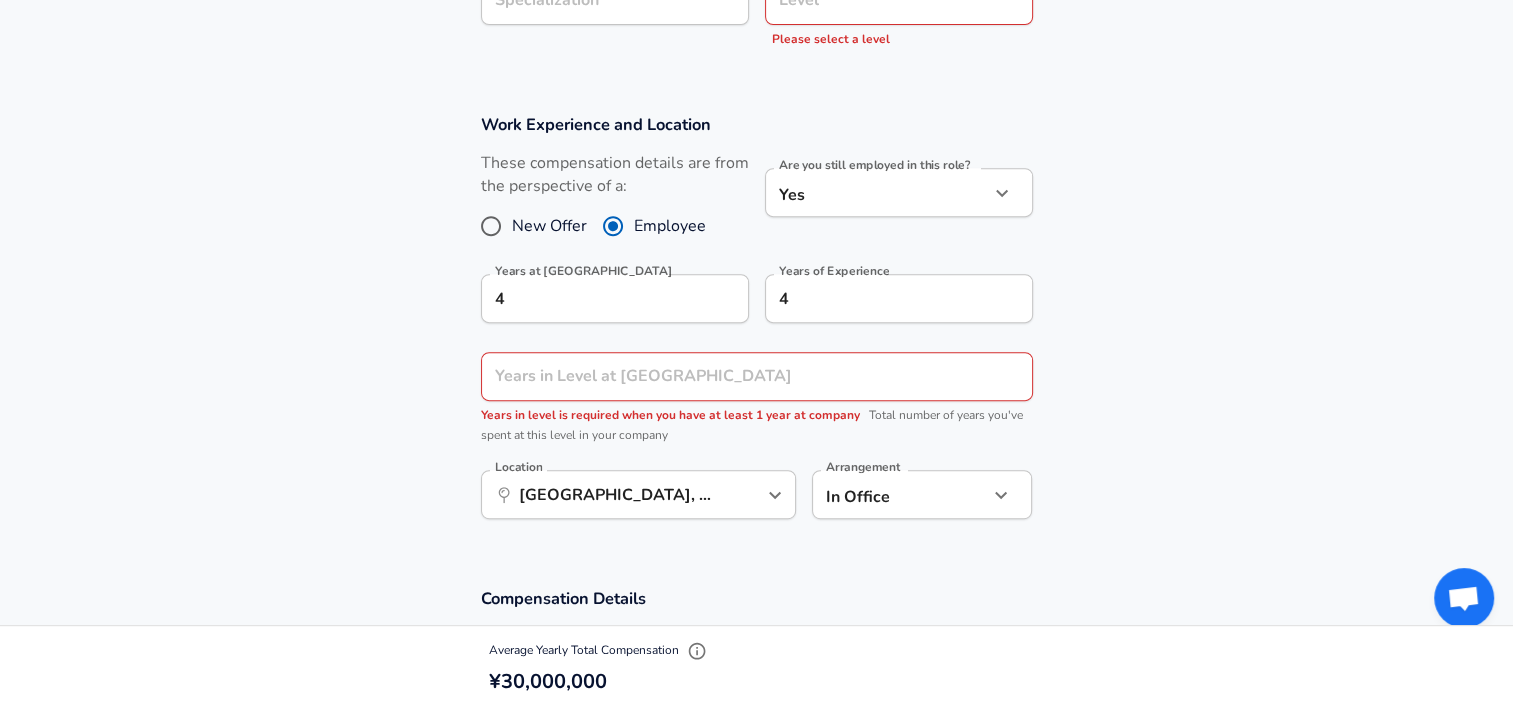 click on "Work Experience and Location These compensation details are from the perspective of a: New Offer Employee Are you still employed in this role? Yes yes Are you still employed in this role? Years at NEC 4 Years at NEC Years of Experience 4 Years of Experience Years in Level at NEC Years in Level at NEC Years in level is required when you have at least 1 year at company        Total number of years you've spent at this level in your company Location ​ [GEOGRAPHIC_DATA], [GEOGRAPHIC_DATA], [GEOGRAPHIC_DATA] Location Arrangement In Office office Arrangement" at bounding box center [756, 327] 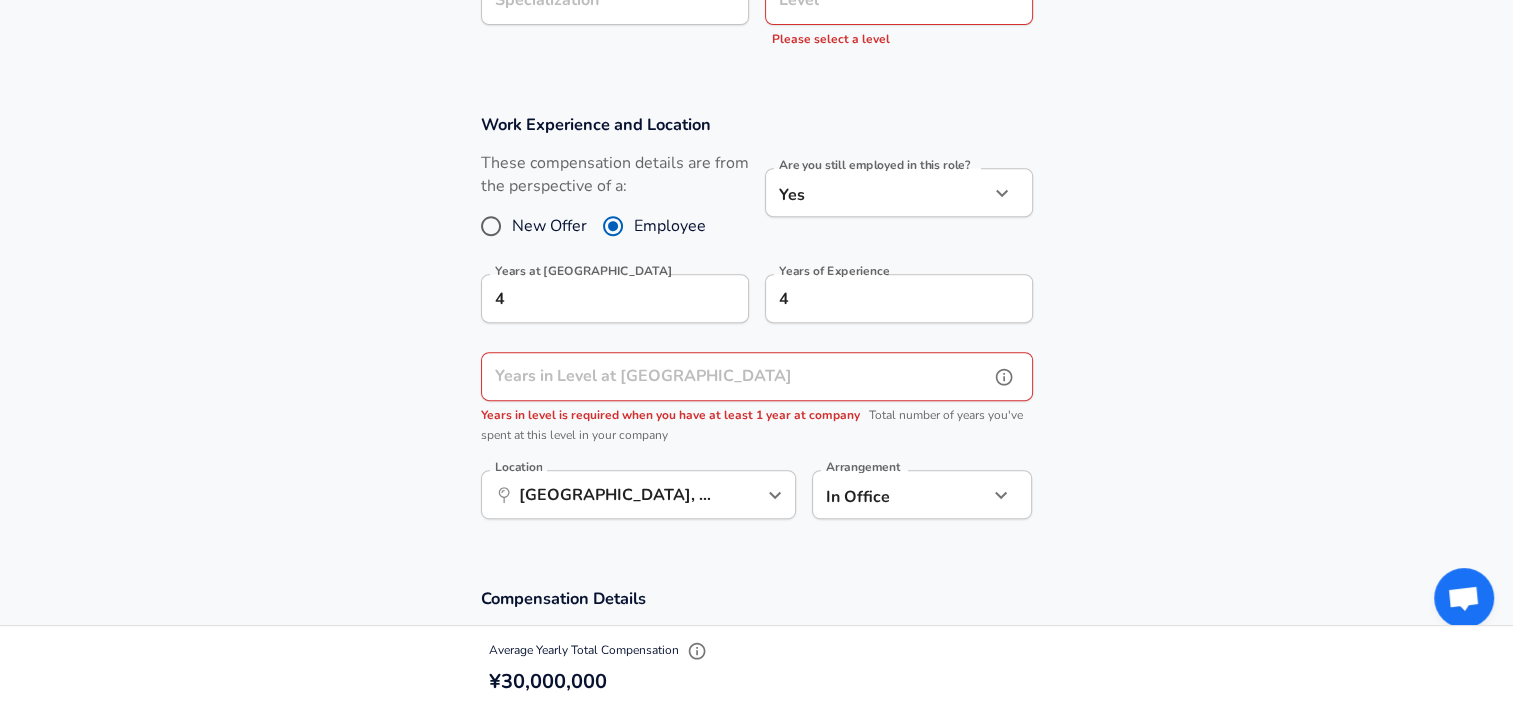 click on "Years in Level at [GEOGRAPHIC_DATA]" at bounding box center [735, 376] 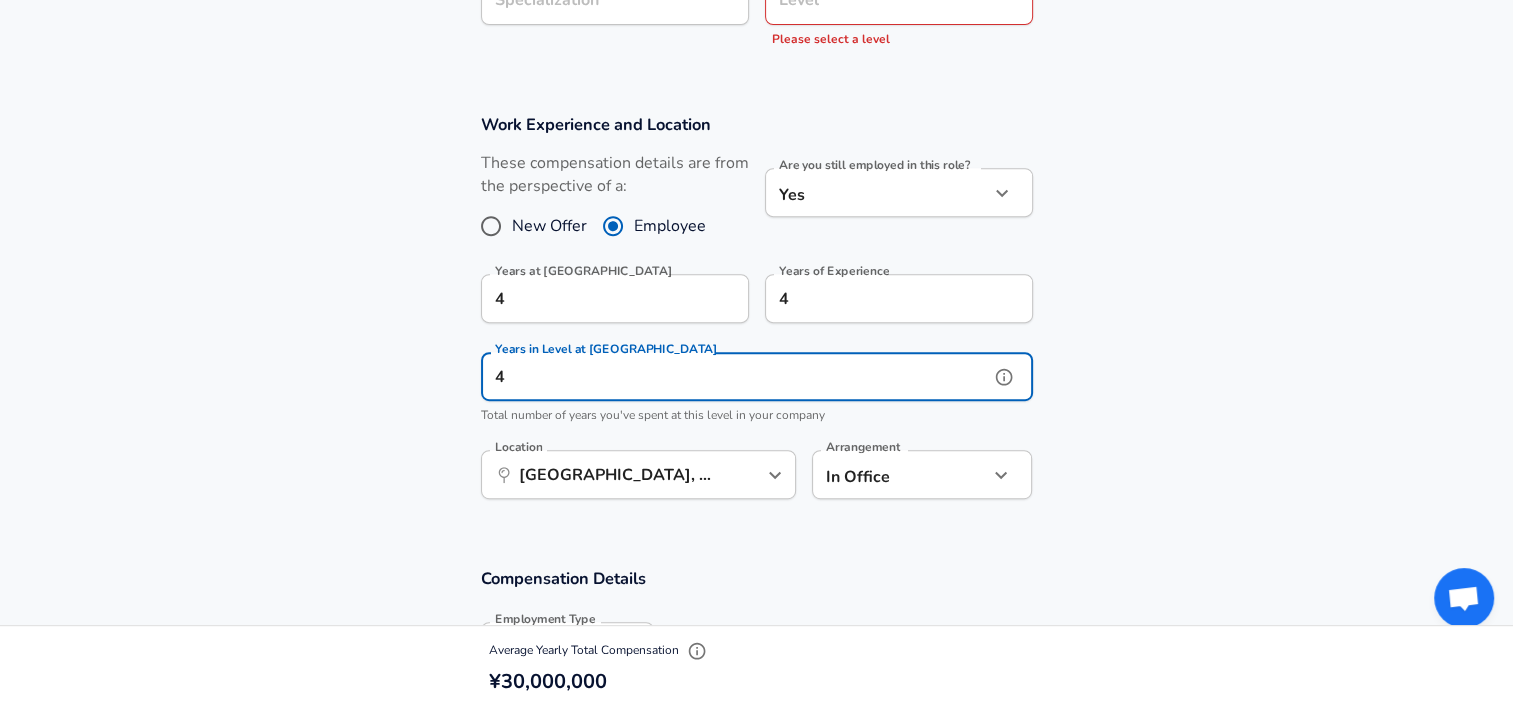 type on "4" 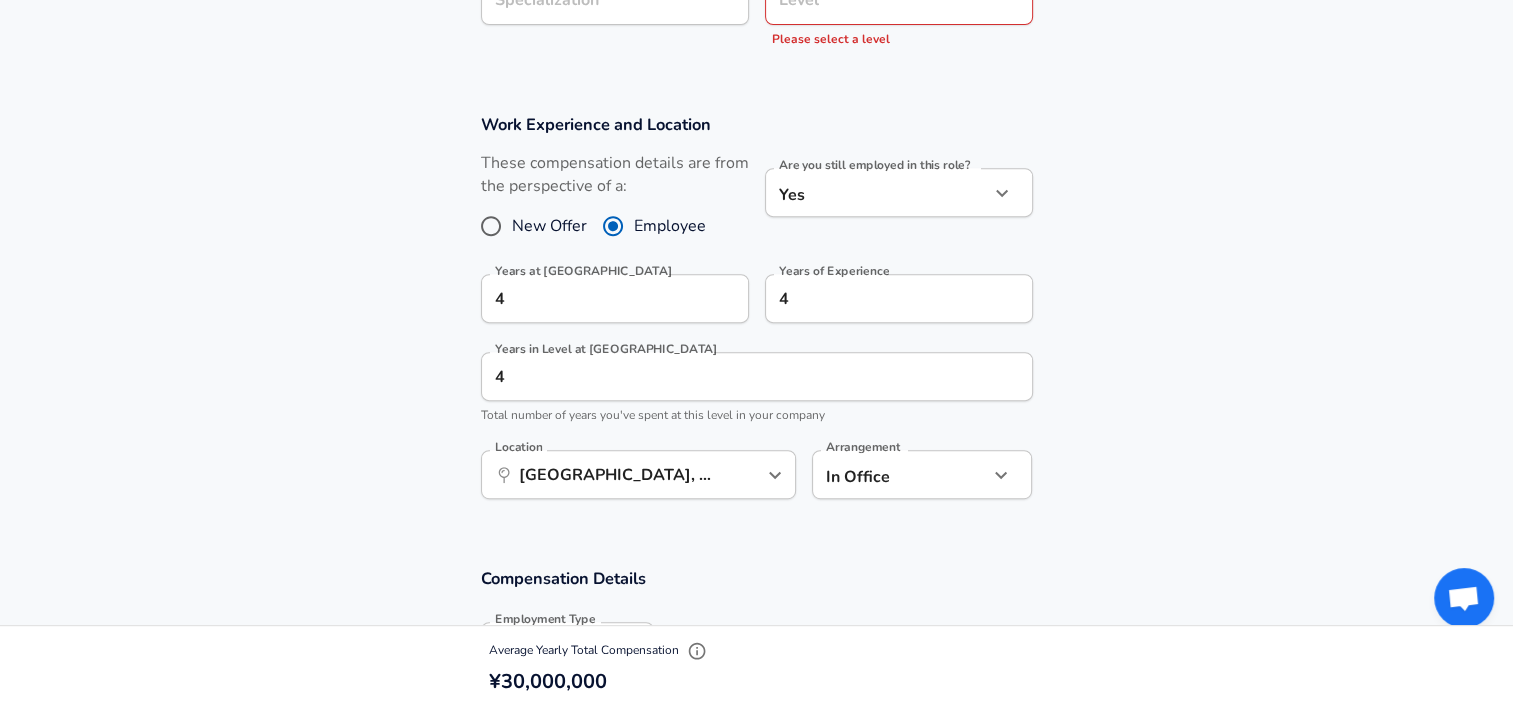 click on "Work Experience and Location These compensation details are from the perspective of a: New Offer Employee Are you still employed in this role? Yes yes Are you still employed in this role? Years at NEC 4 Years at NEC Years of Experience 4 Years of Experience Years in Level at NEC 4 Years in Level at NEC   Total number of years you've spent at this level in your company Location ​ [GEOGRAPHIC_DATA], [GEOGRAPHIC_DATA], [GEOGRAPHIC_DATA] Location Arrangement In Office office Arrangement" at bounding box center (756, 317) 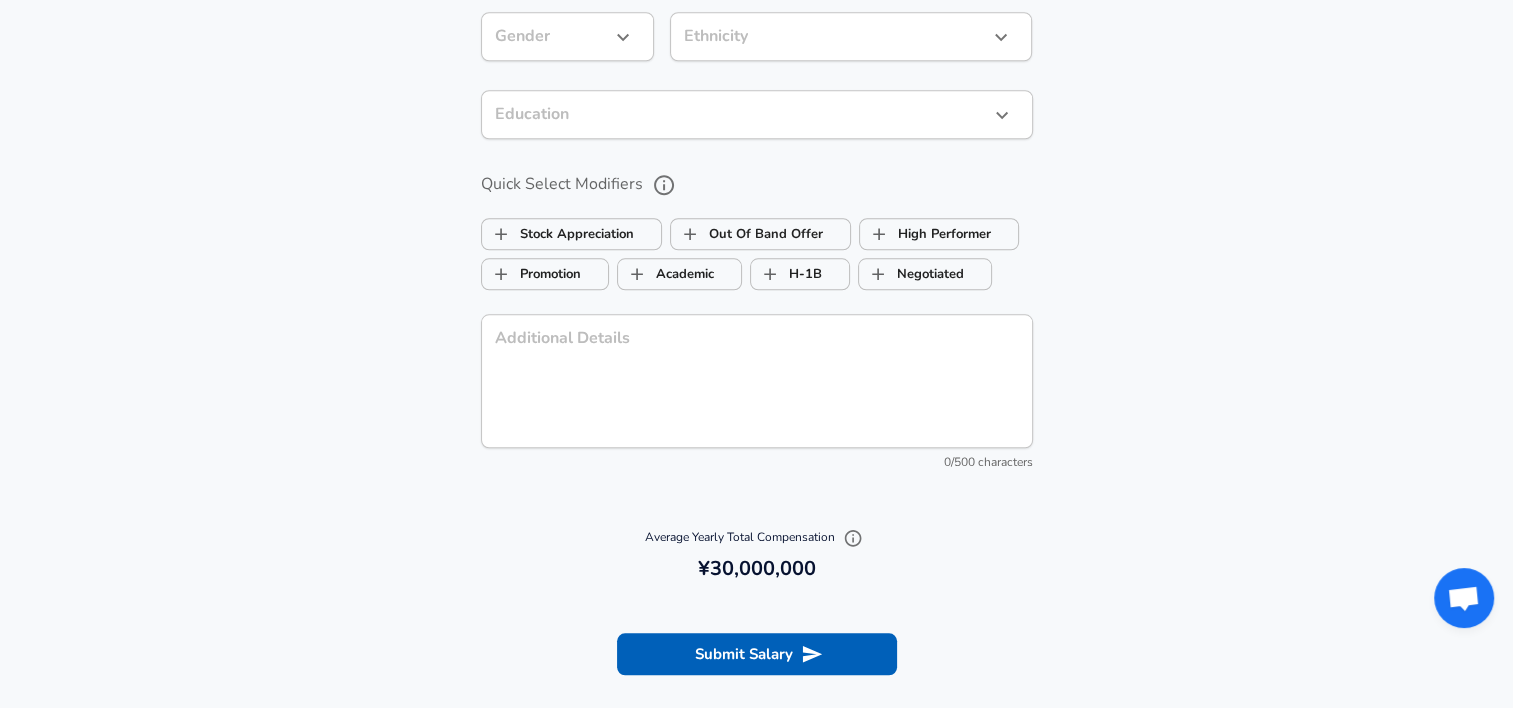 scroll, scrollTop: 2040, scrollLeft: 0, axis: vertical 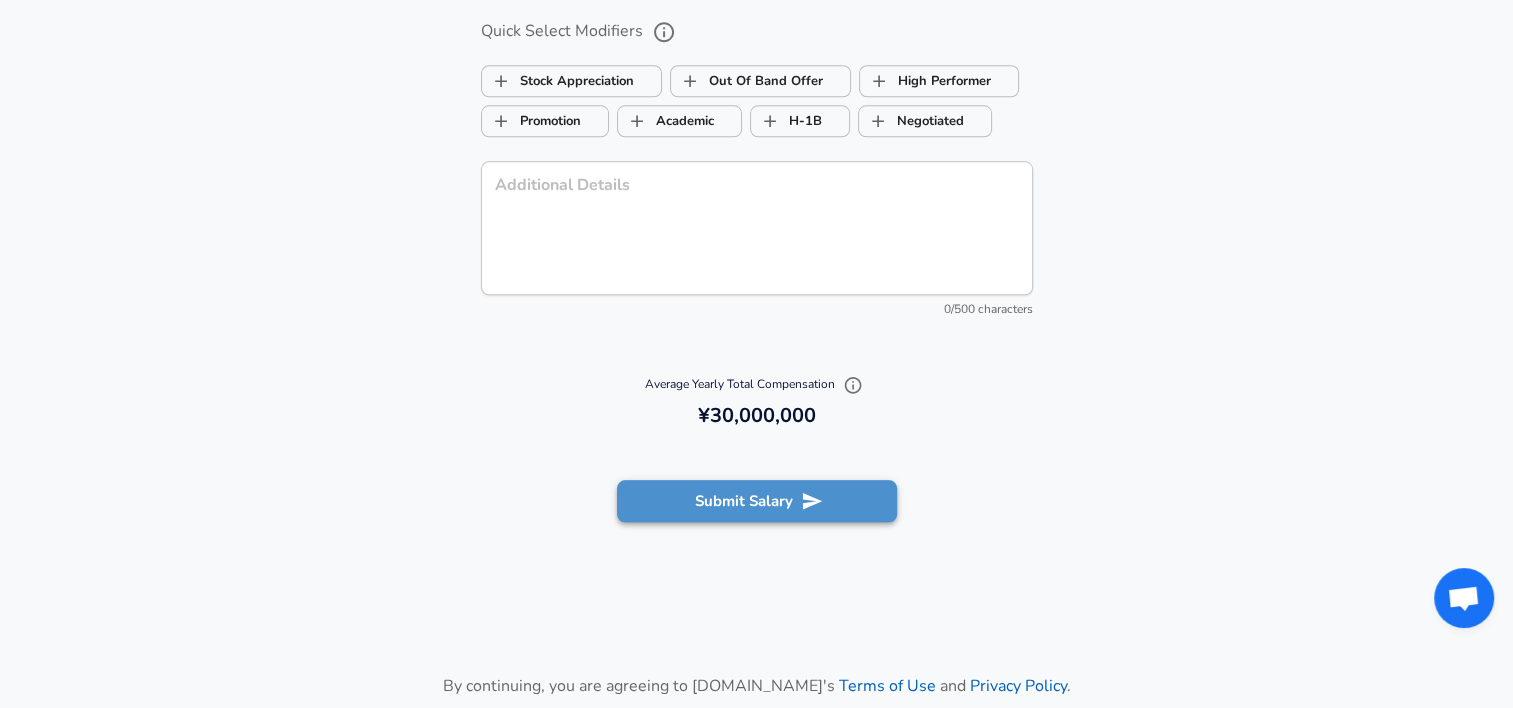 click on "Submit Salary" at bounding box center [757, 501] 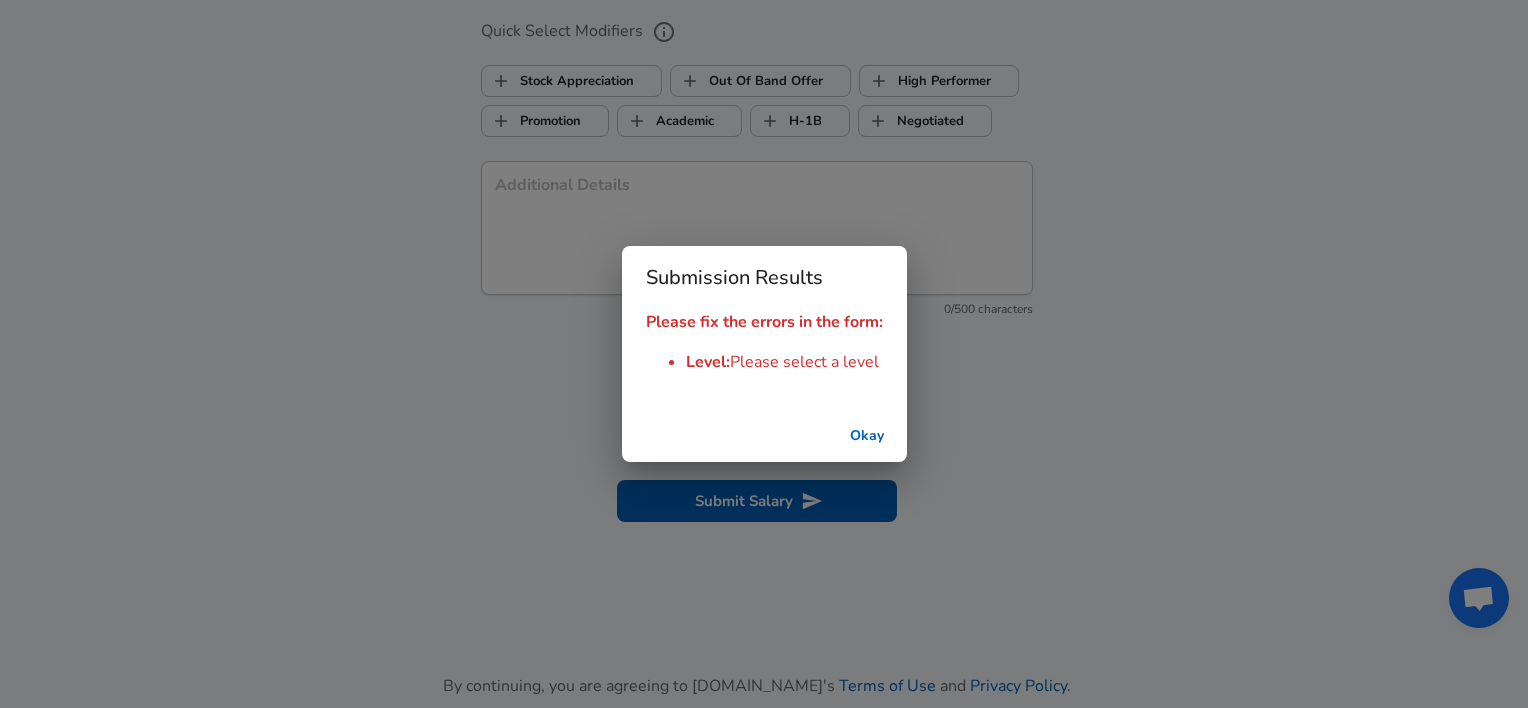 click on "Okay" at bounding box center (867, 436) 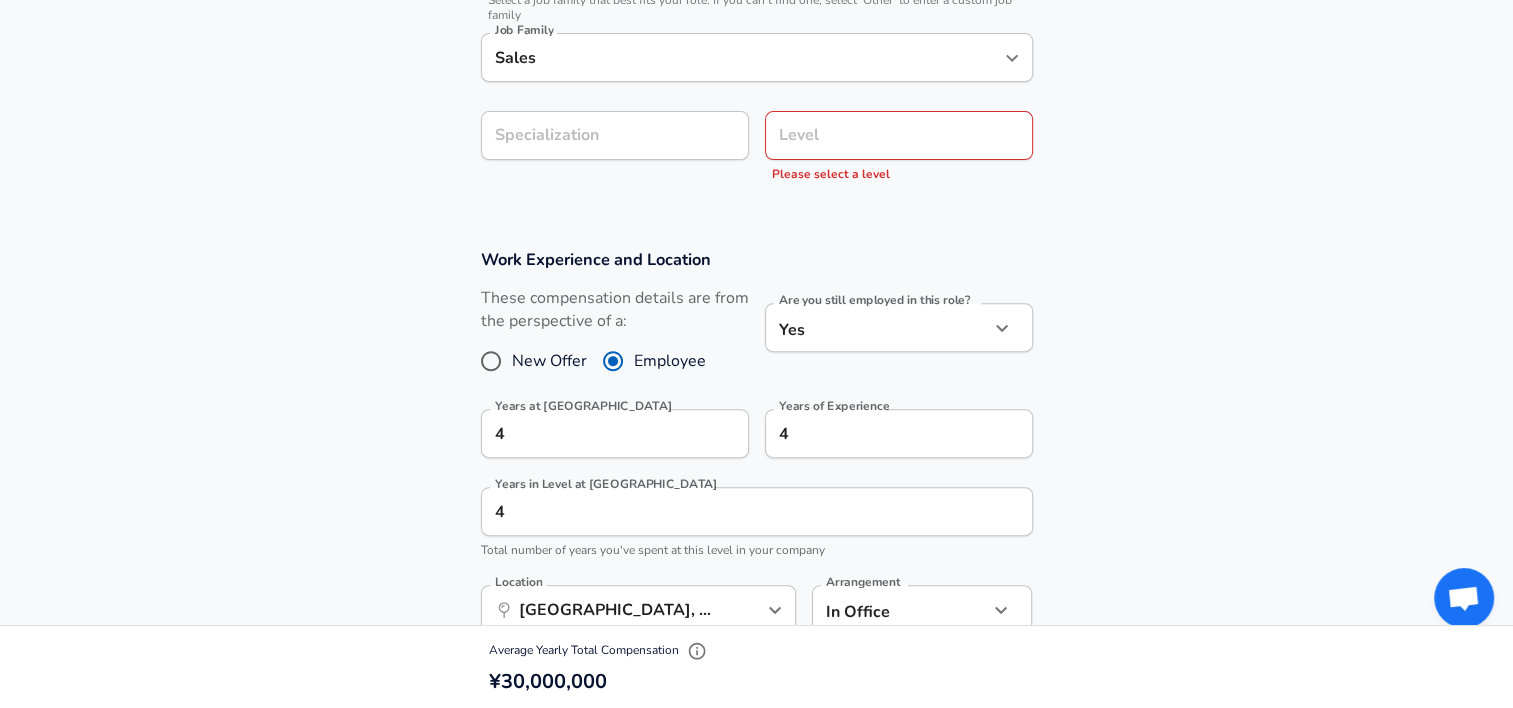 scroll, scrollTop: 540, scrollLeft: 0, axis: vertical 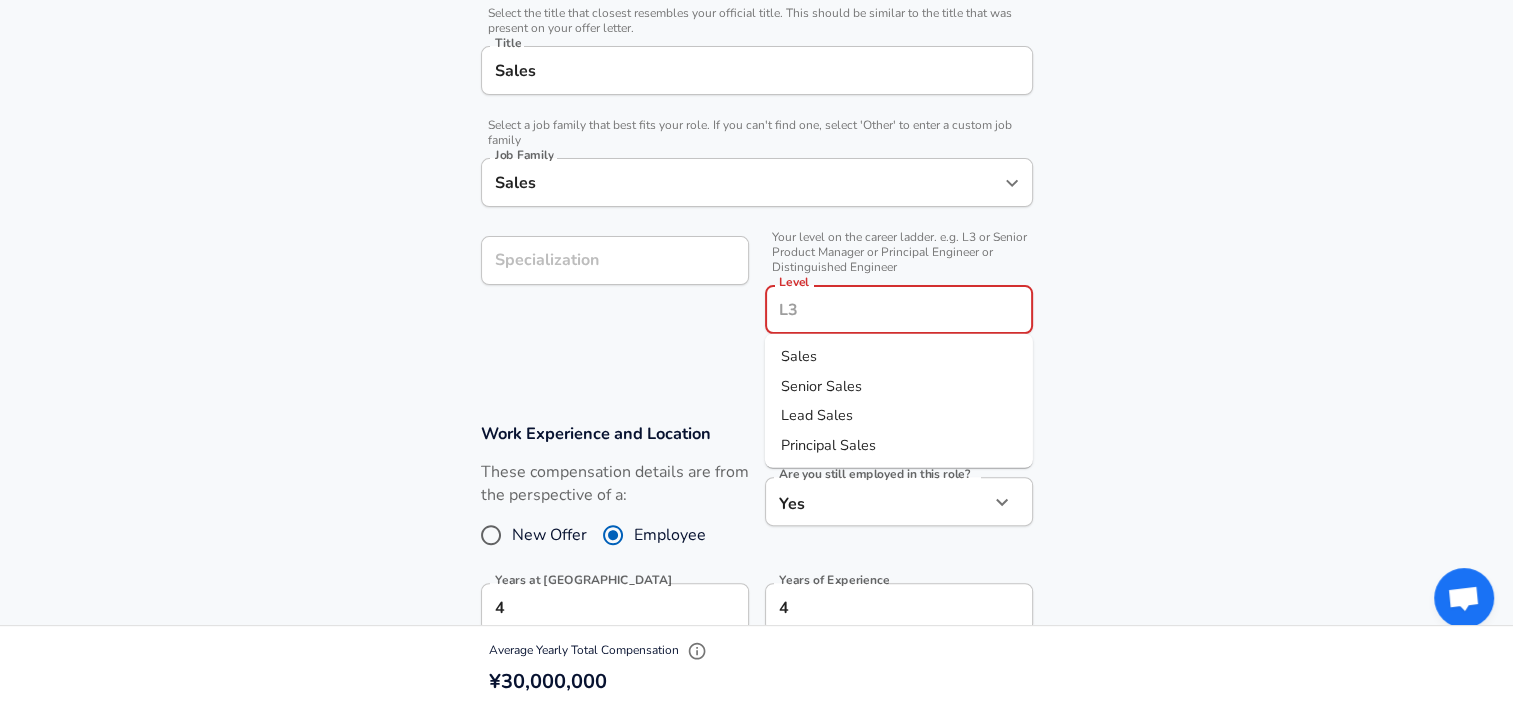 click on "Level" at bounding box center [899, 309] 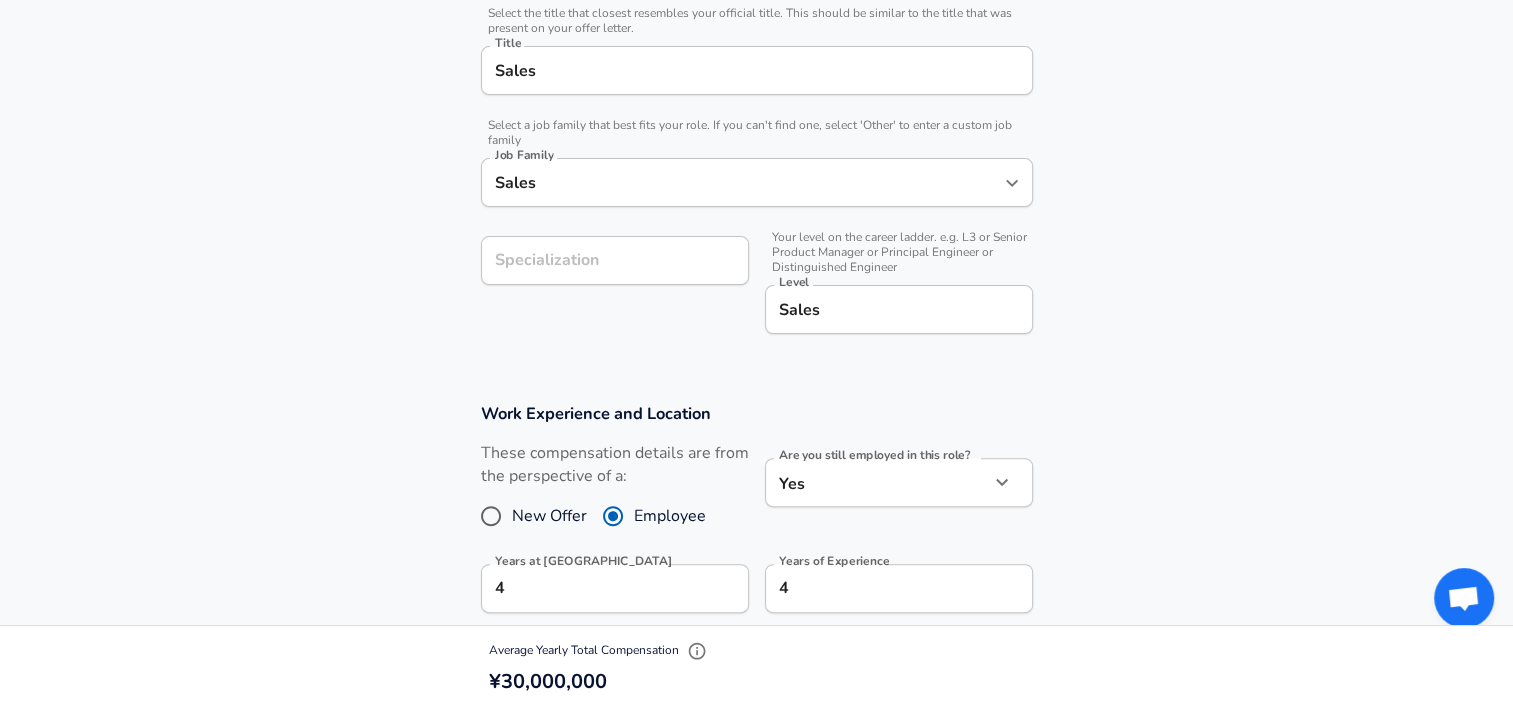 click on "Work Experience and Location These compensation details are from the perspective of a: New Offer Employee Are you still employed in this role? Yes yes Are you still employed in this role? Years at NEC 4 Years at NEC Years of Experience 4 Years of Experience Years in Level at NEC 4 Years in Level at NEC   Total number of years you've spent at this level in your company Location ​ [GEOGRAPHIC_DATA], [GEOGRAPHIC_DATA], [GEOGRAPHIC_DATA] Location Arrangement In Office office Arrangement" at bounding box center [756, 606] 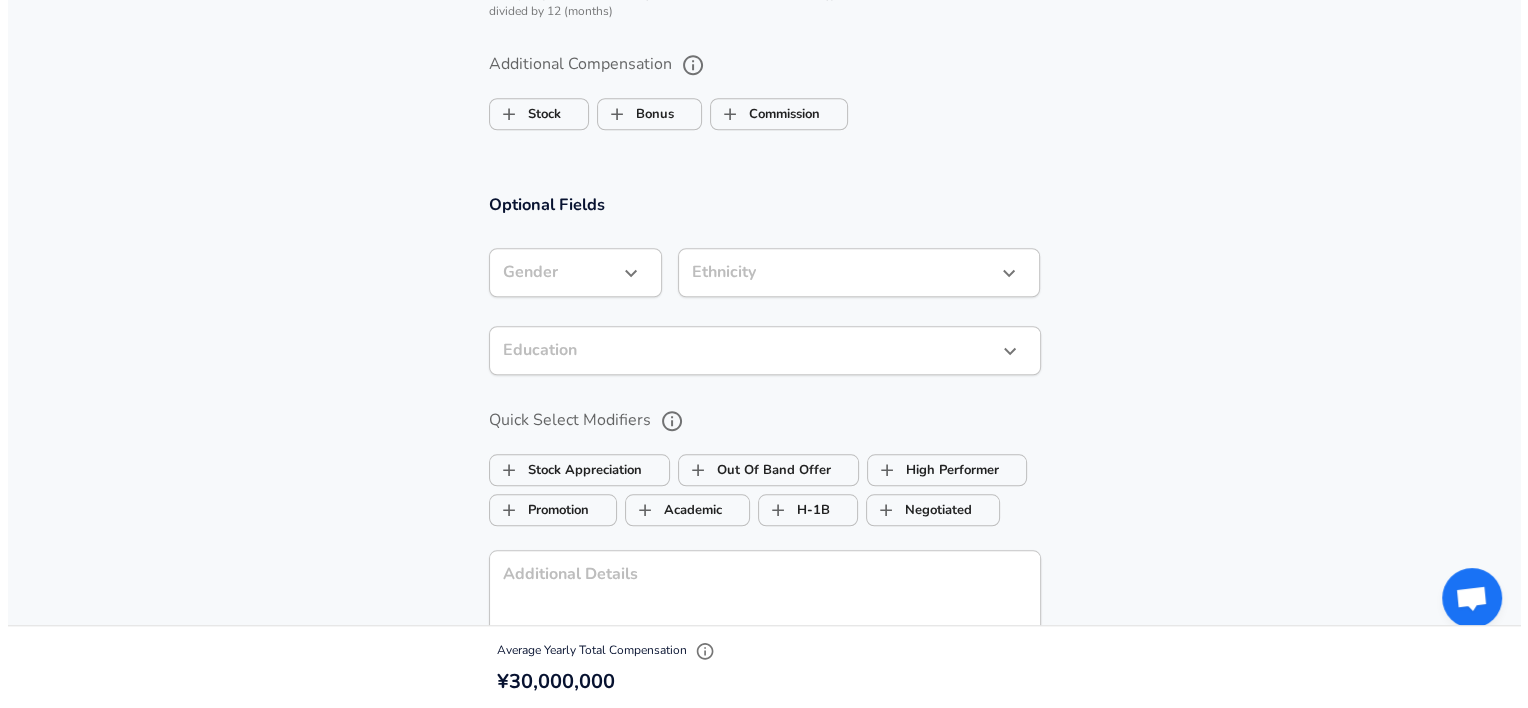 scroll, scrollTop: 2180, scrollLeft: 0, axis: vertical 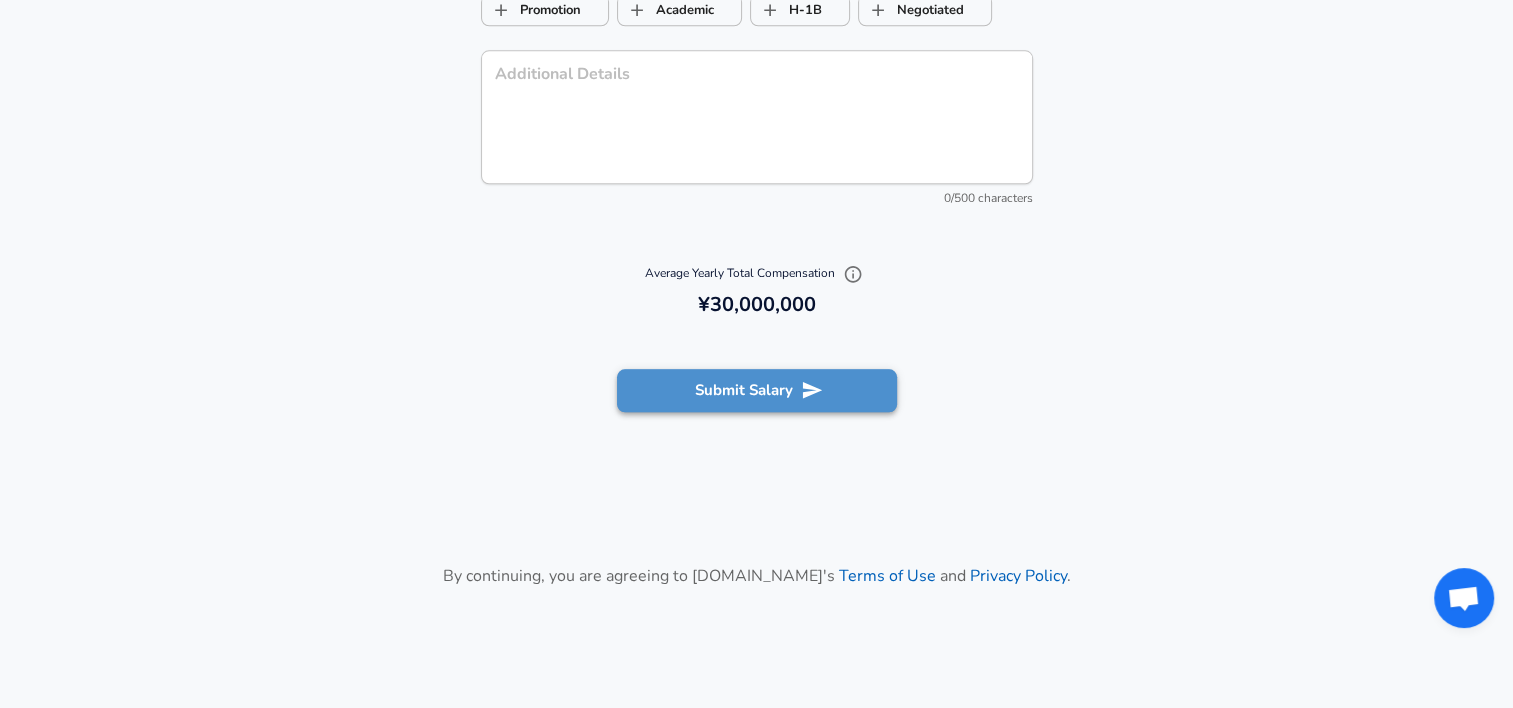 click 